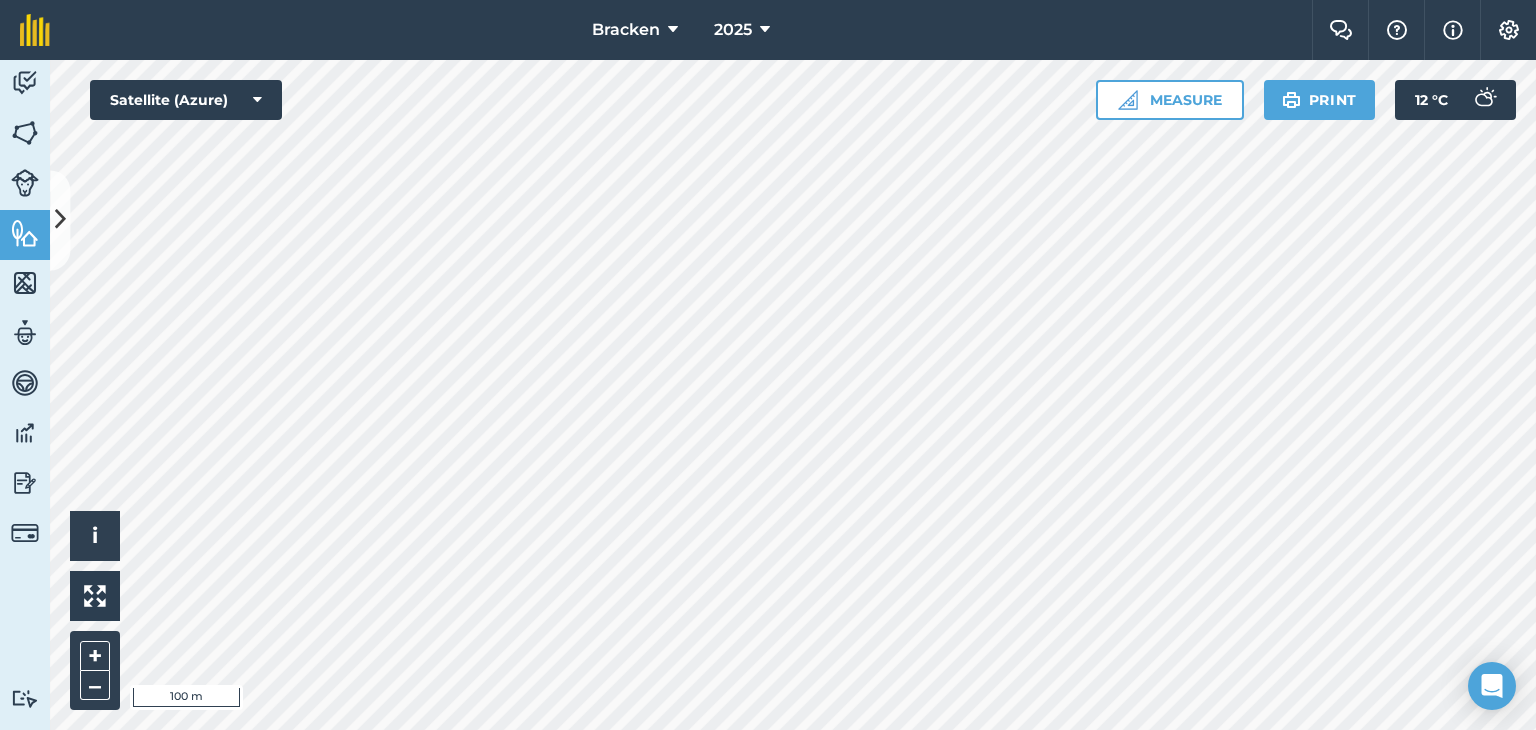 scroll, scrollTop: 0, scrollLeft: 0, axis: both 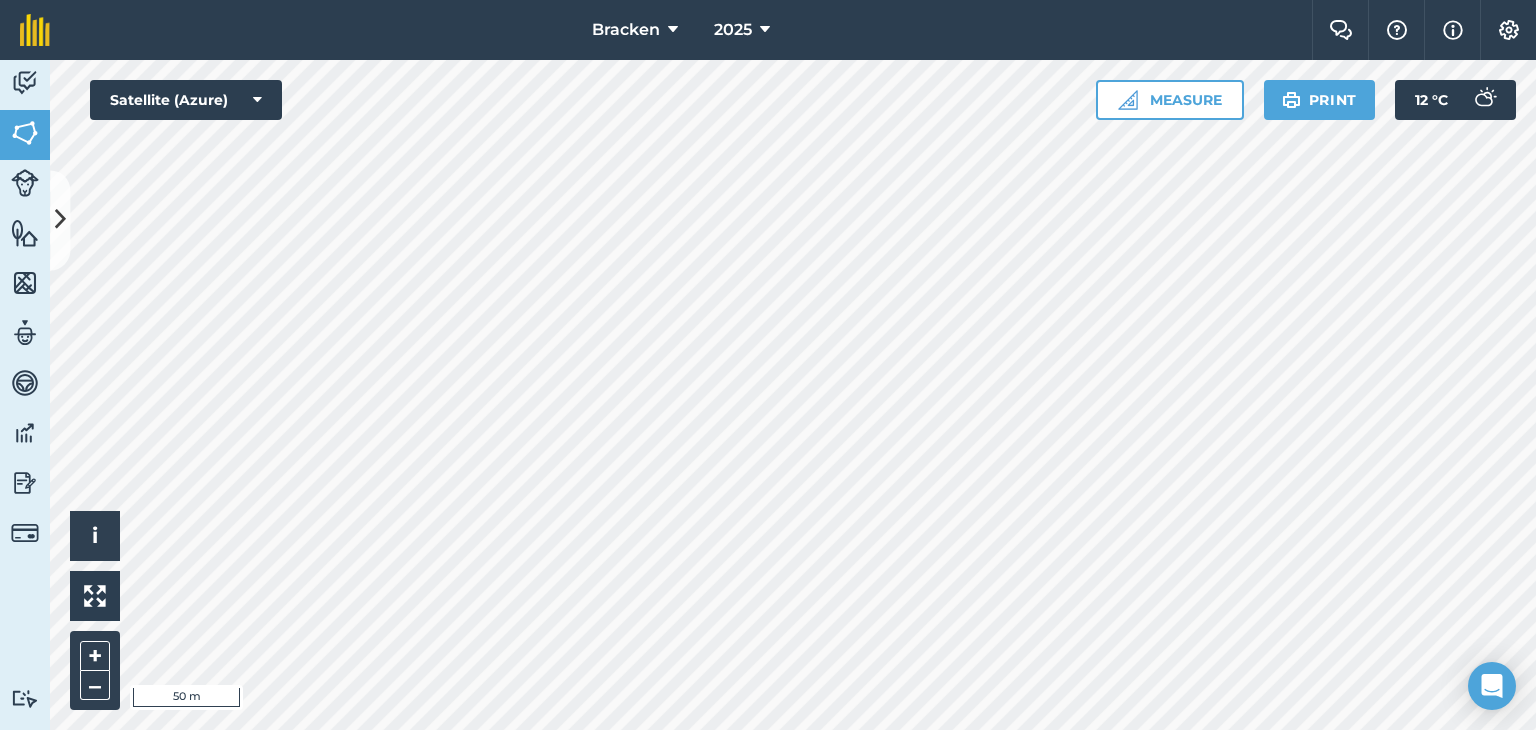 click on "Bracken  2025 Farm Chat Help Info Settings Bracken   -  2025 Reproduced with the permission of  Microsoft Printed on  04/08/2025 Field usages No usage set BEANS: DRY C282 Commercial maize Dams Dry Beans Dry Beans lake Dry land  Lake dry beans seed Other Other Other Seed Maize Feature types avo  avo main road Dams Eskom Lines Farm boundary  farm house farm house Johns farm Main Pipe Lines  new pivot New pivot new shed park mount pivot 1 parkmount pivot 1 parkmount pivot 2 Pivot  1 pivot 3 pivot 3 option pivot 4 pivot 4 Pivot move Point  Pump House  Russ Pivot 1 Russ Pivot 2 Russ Pivot 2 Russ pivot 3 Russ pivot 3 russ pivot 5 Trees Water Activity Fields Livestock Features Maps Team Vehicles Data Reporting Billing Tutorials Tutorials   Back   More EDIT Pivot 2 EDIT Description Add extra information about your field EDIT Field usage Seed Maize EDIT Boundary   Mapped Area :  58.82   Ha Perimeter :   2.723   km   View on map EDIT Worked area 58.82   Ha Sub-fields     Add sub-fields Add field job   i" at bounding box center (768, 365) 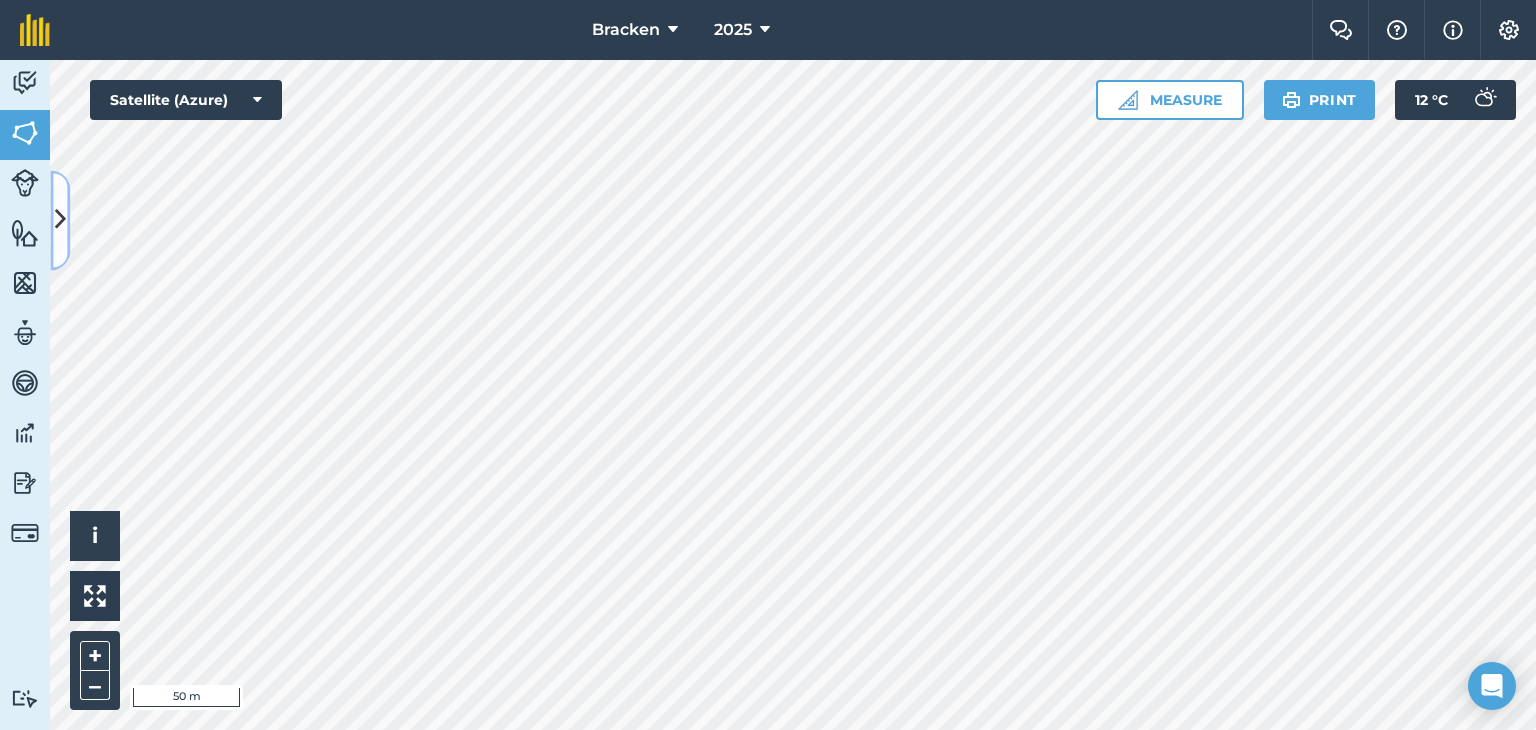 click at bounding box center [60, 220] 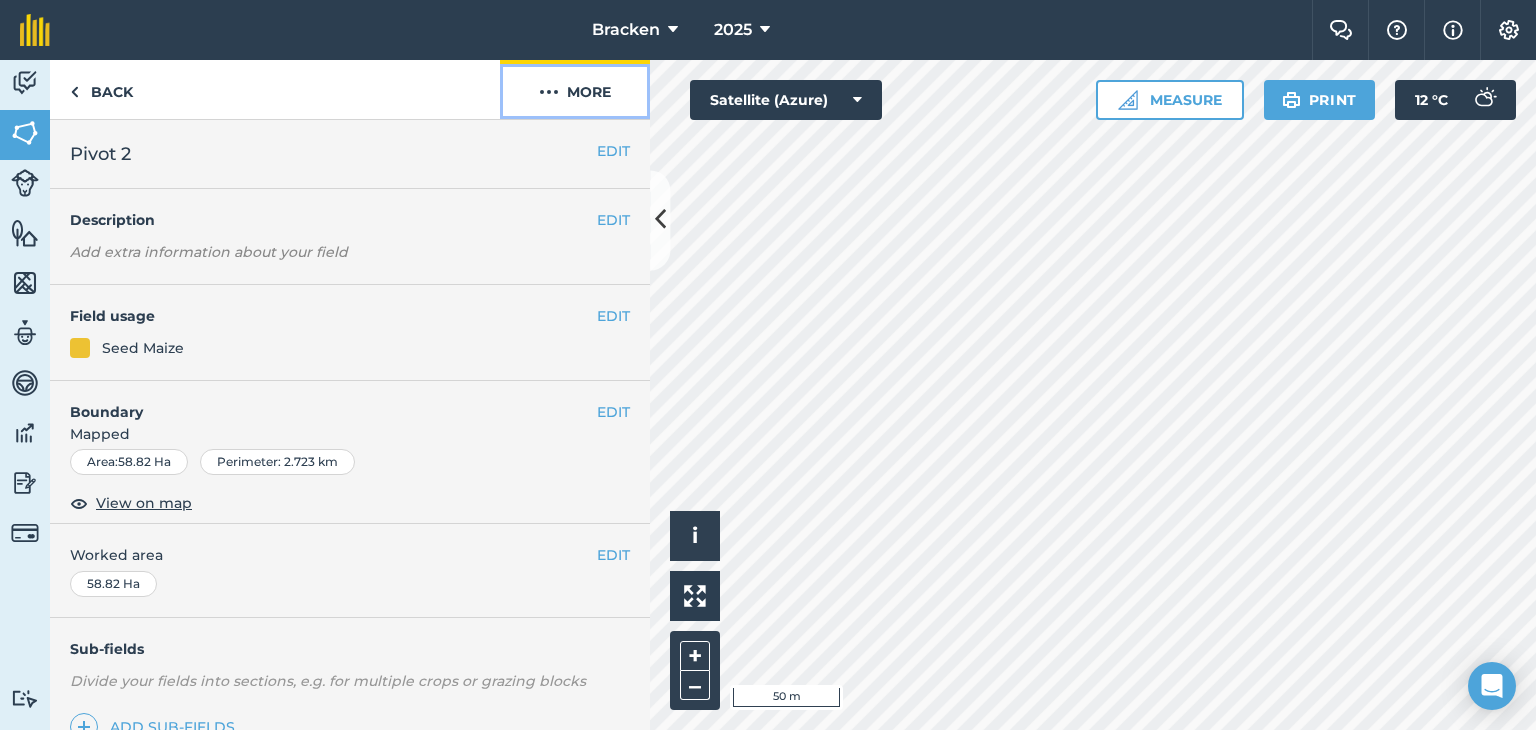 click on "More" at bounding box center [575, 89] 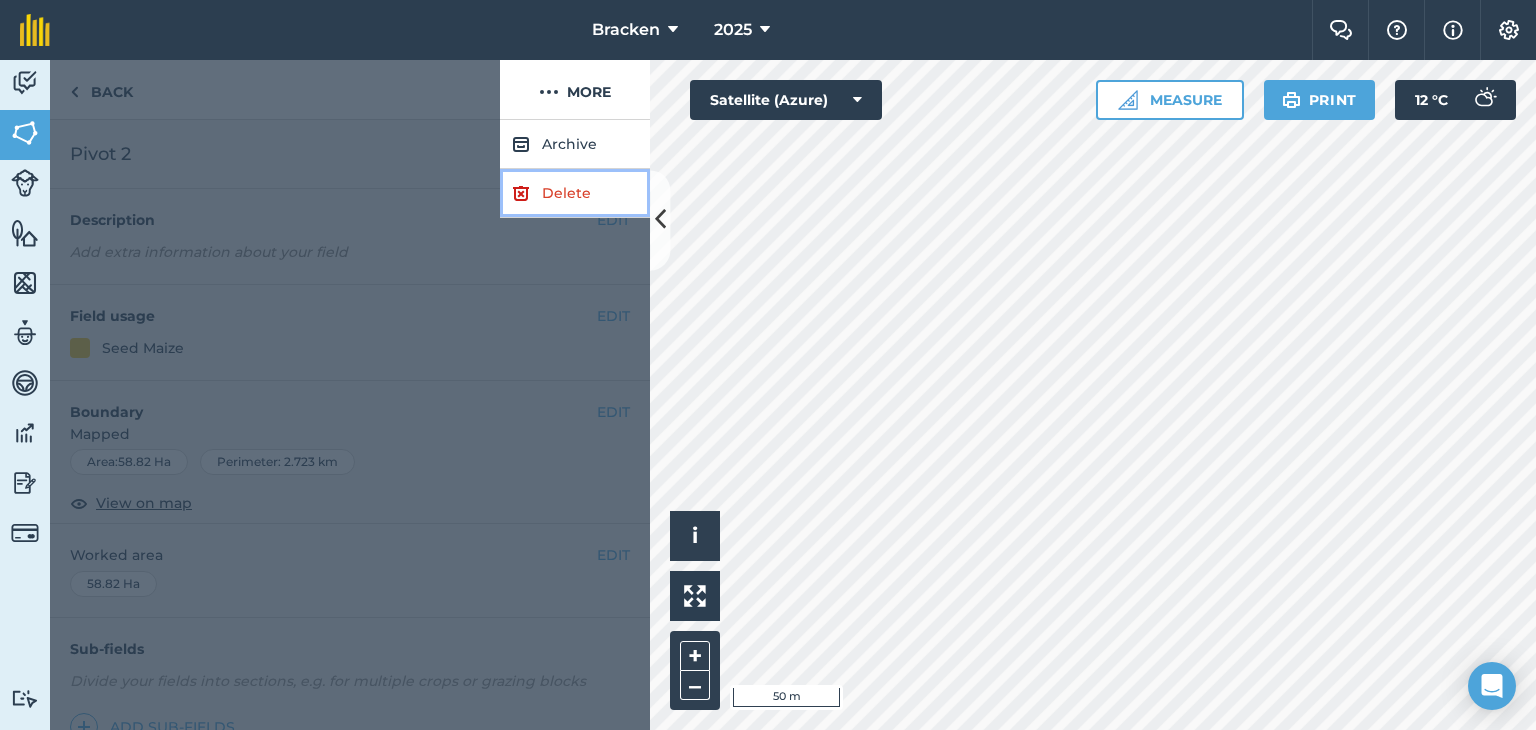 click on "Delete" at bounding box center (575, 193) 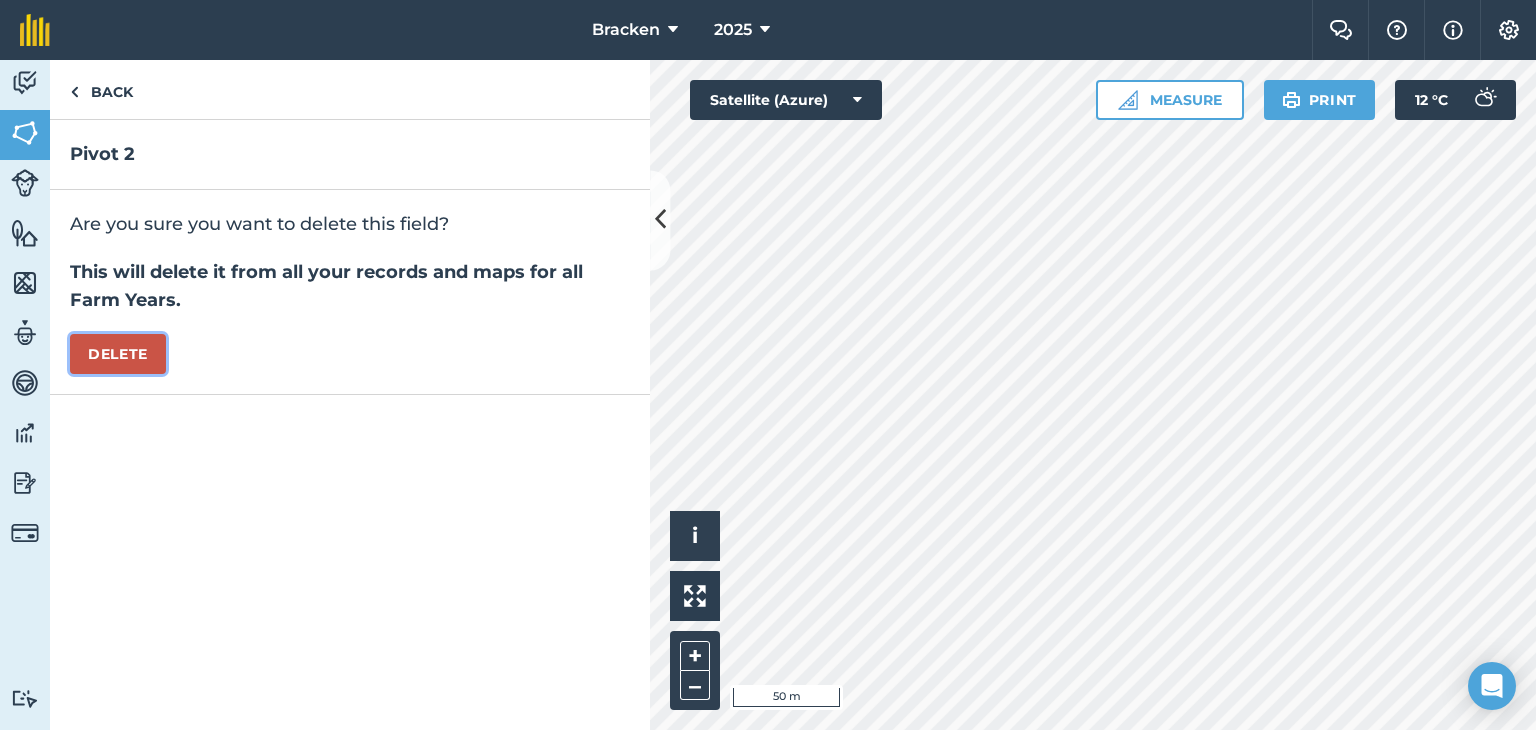 click on "Delete" at bounding box center [118, 354] 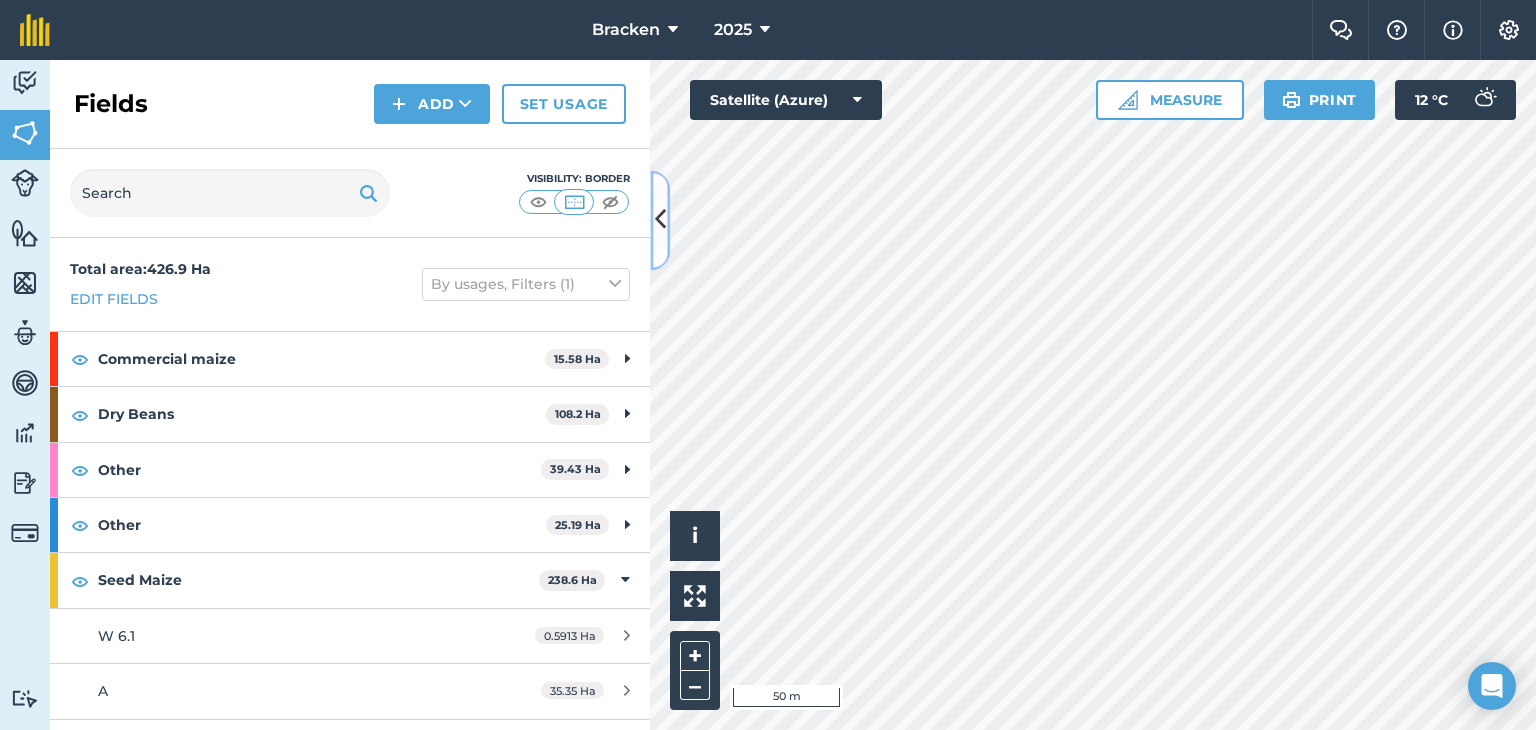 click at bounding box center [660, 220] 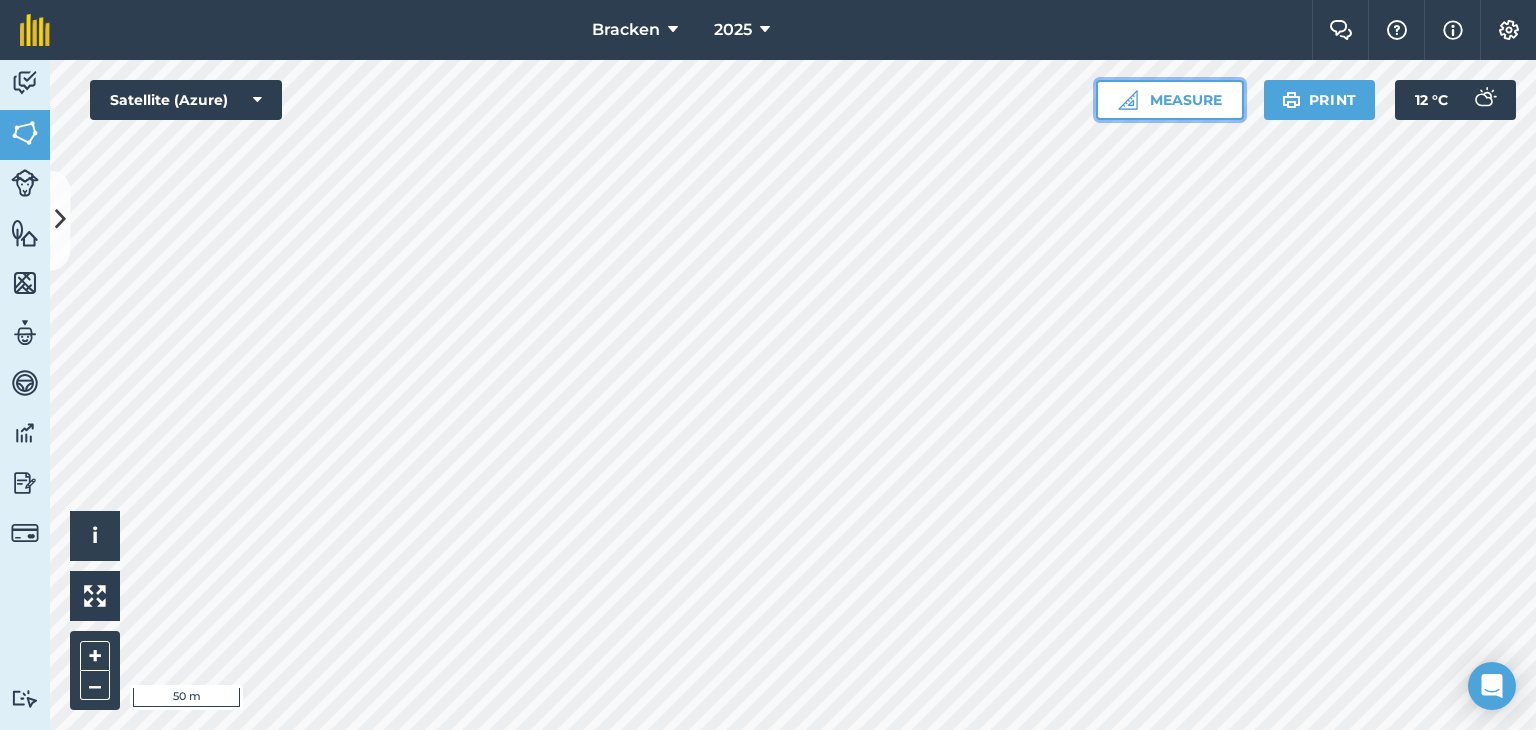 click on "Click to start drawing i © 2025 TomTom, Microsoft 50 m + – Satellite (Azure) Measure Print 12   ° C" at bounding box center [793, 395] 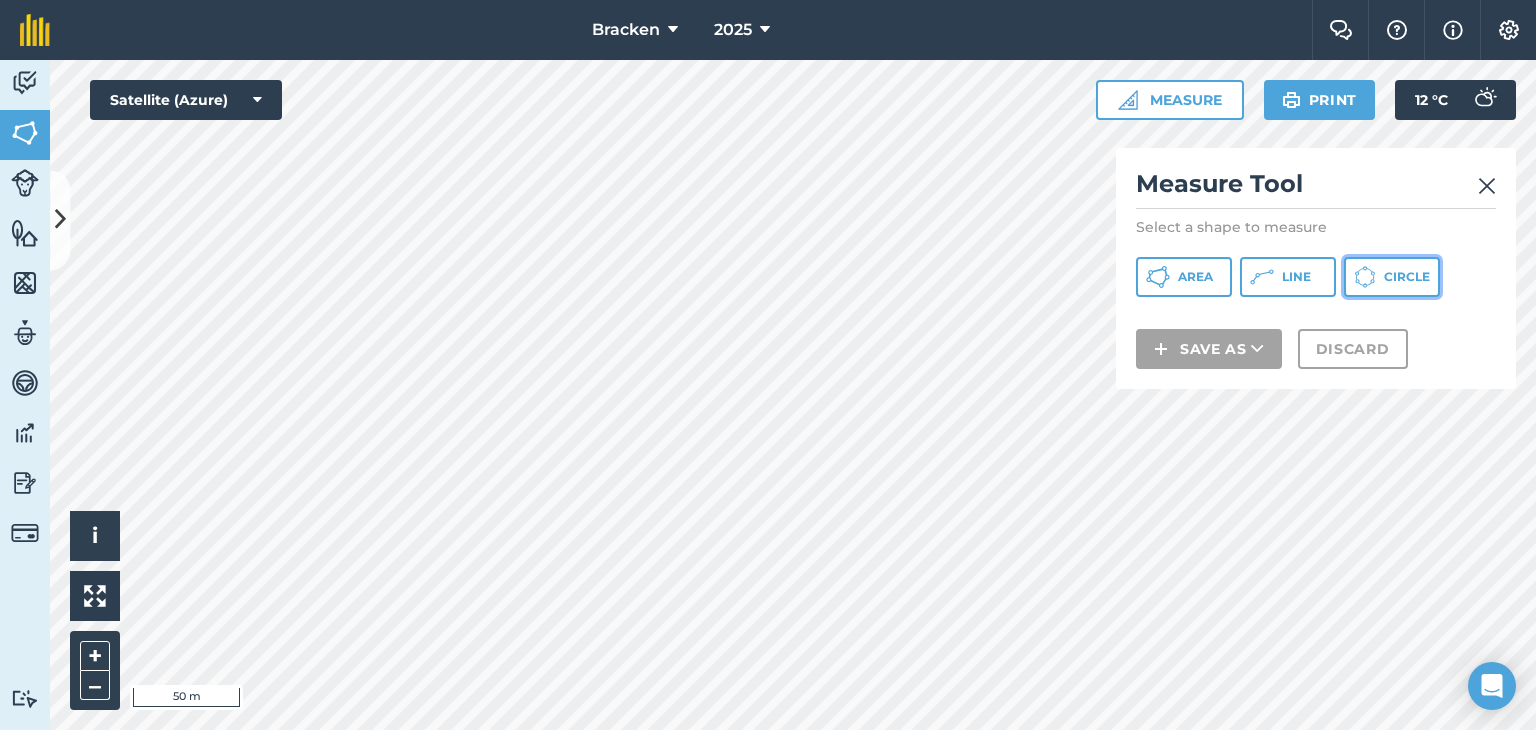 drag, startPoint x: 1379, startPoint y: 273, endPoint x: 1336, endPoint y: 293, distance: 47.423622 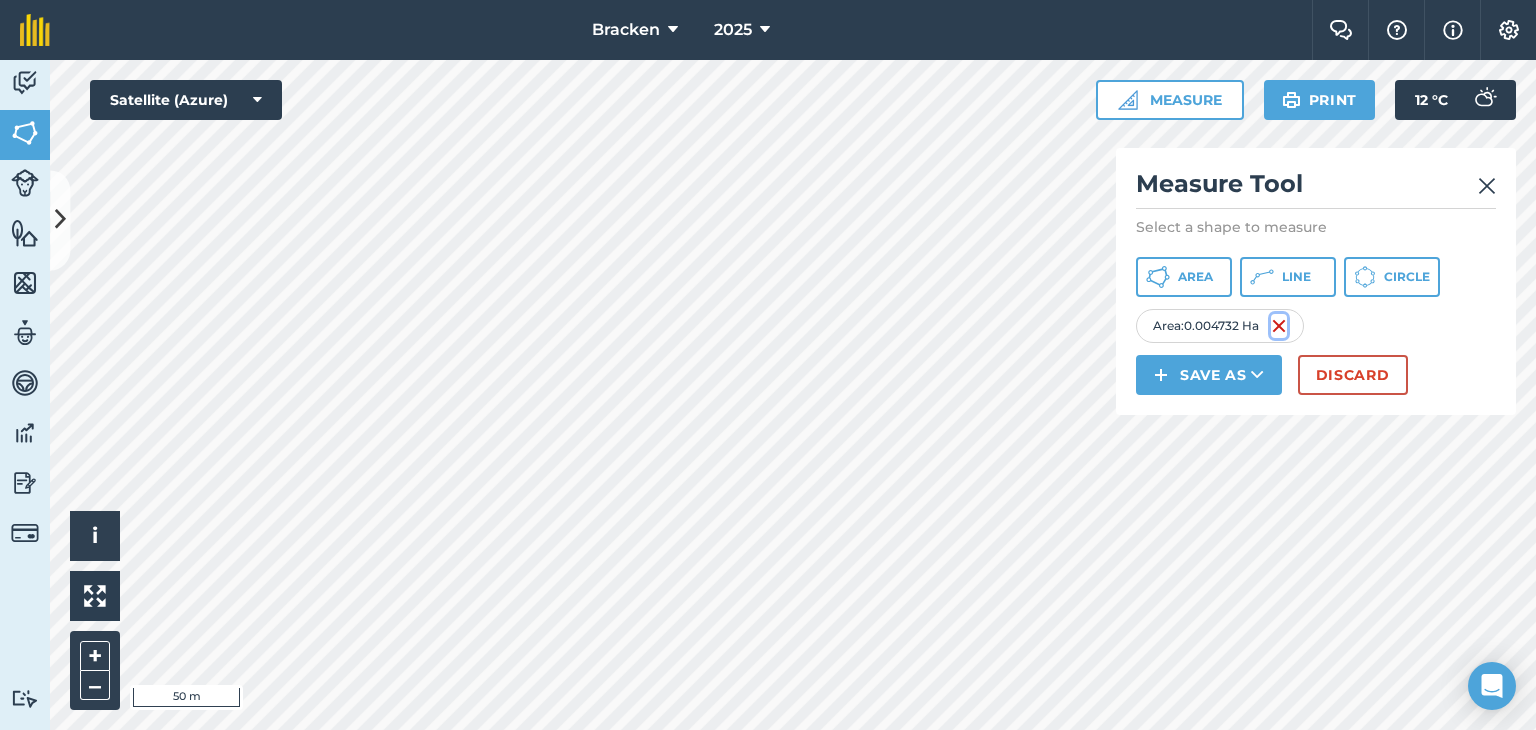 click at bounding box center (1279, 326) 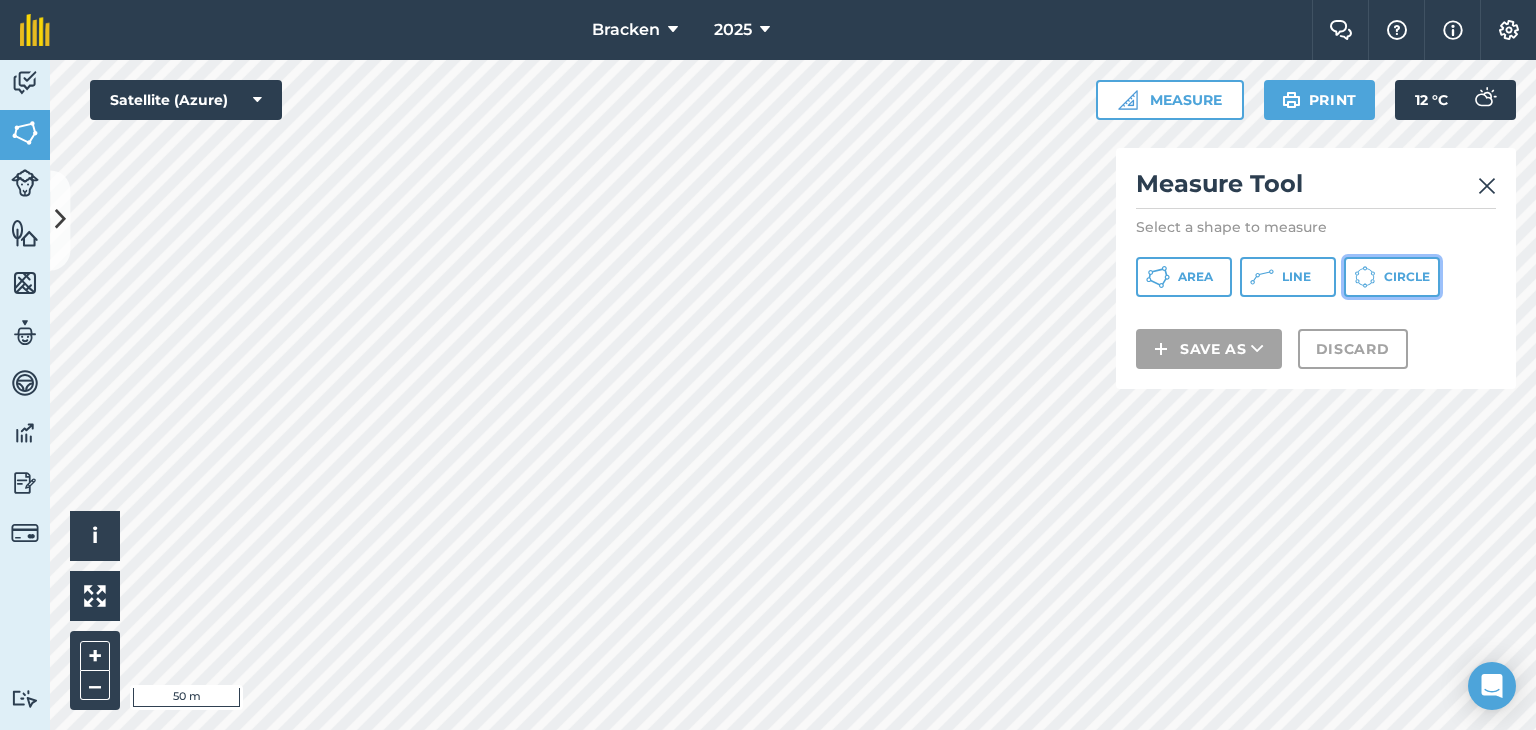 drag, startPoint x: 1416, startPoint y: 278, endPoint x: 1410, endPoint y: 306, distance: 28.635643 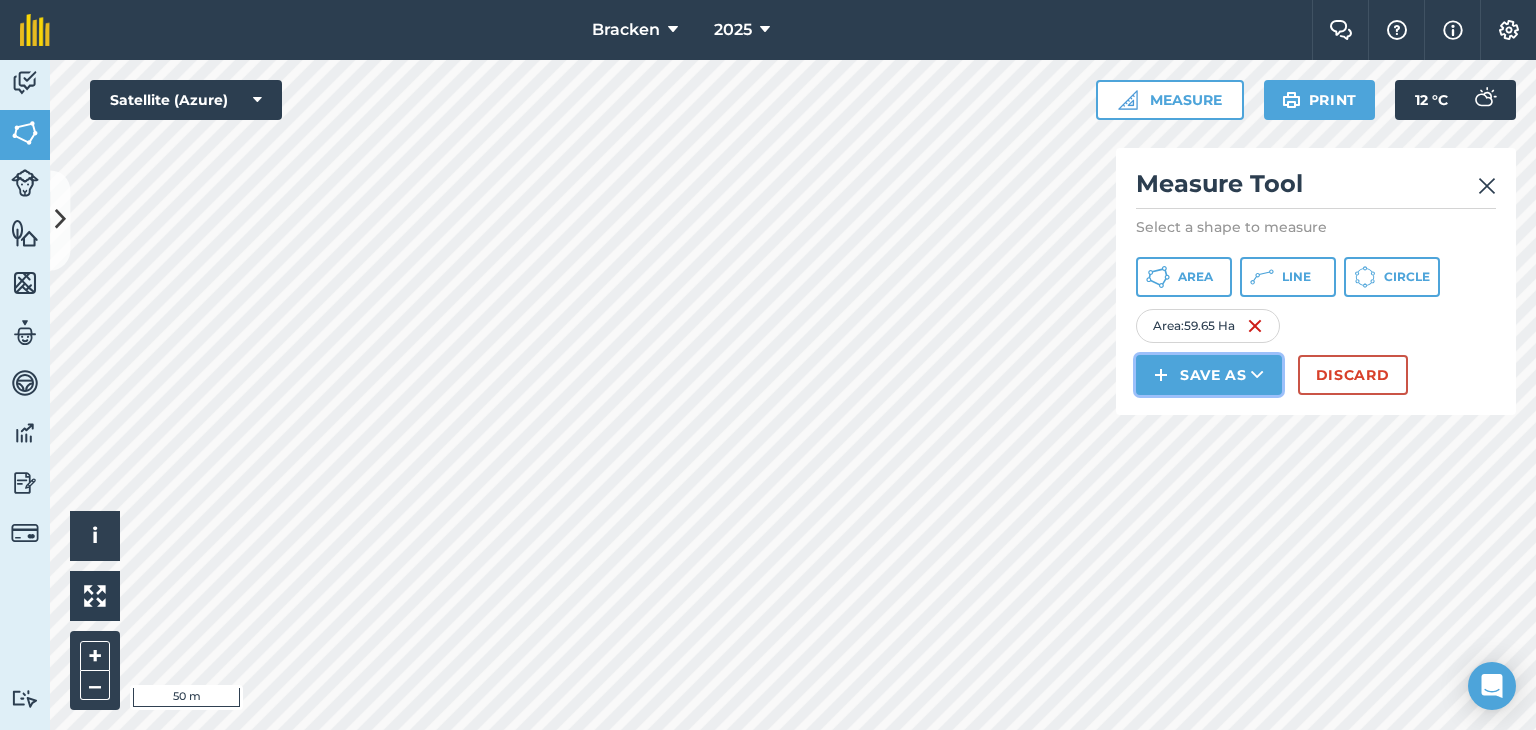 click at bounding box center (1257, 375) 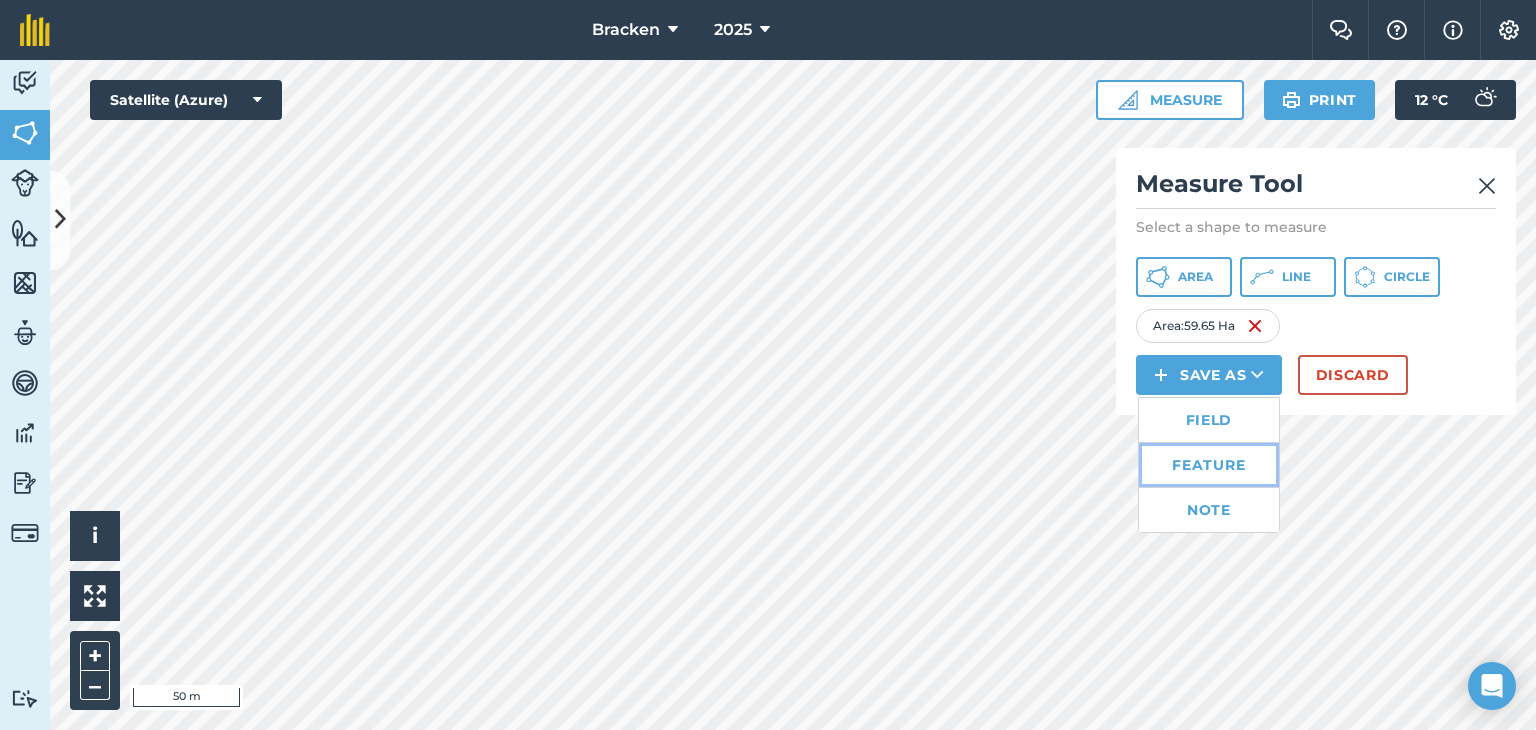 click on "Feature" at bounding box center (1209, 465) 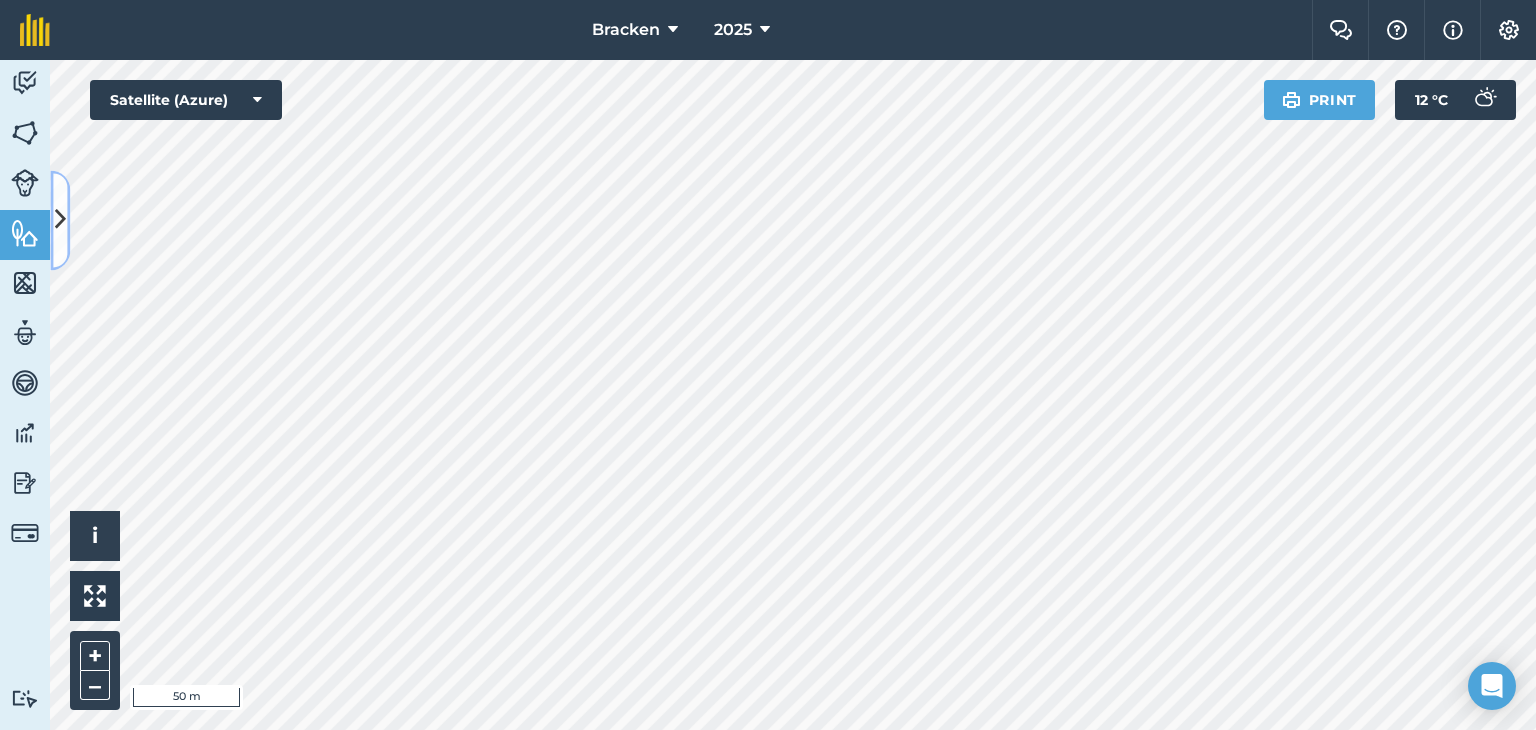 click at bounding box center [60, 220] 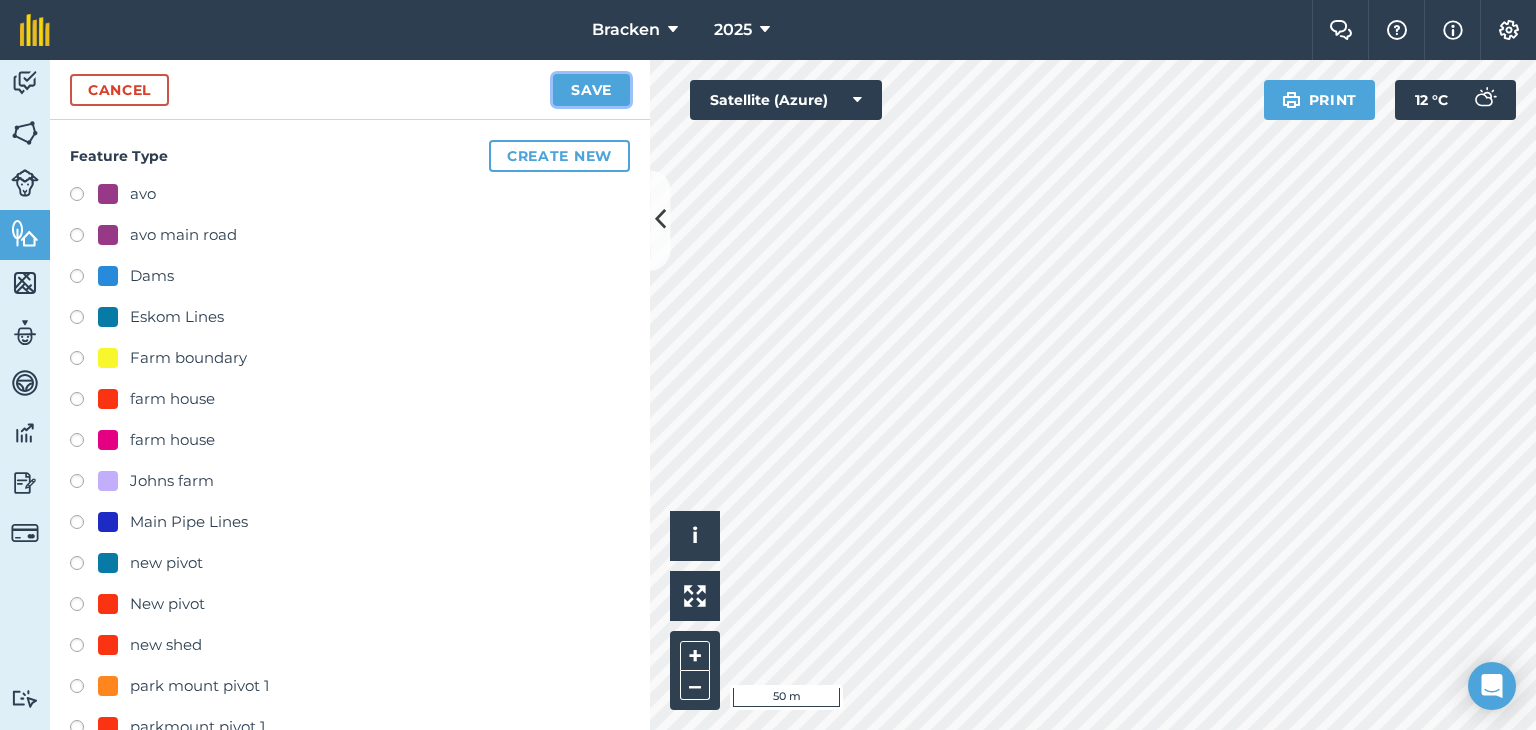 click on "Save" at bounding box center [591, 90] 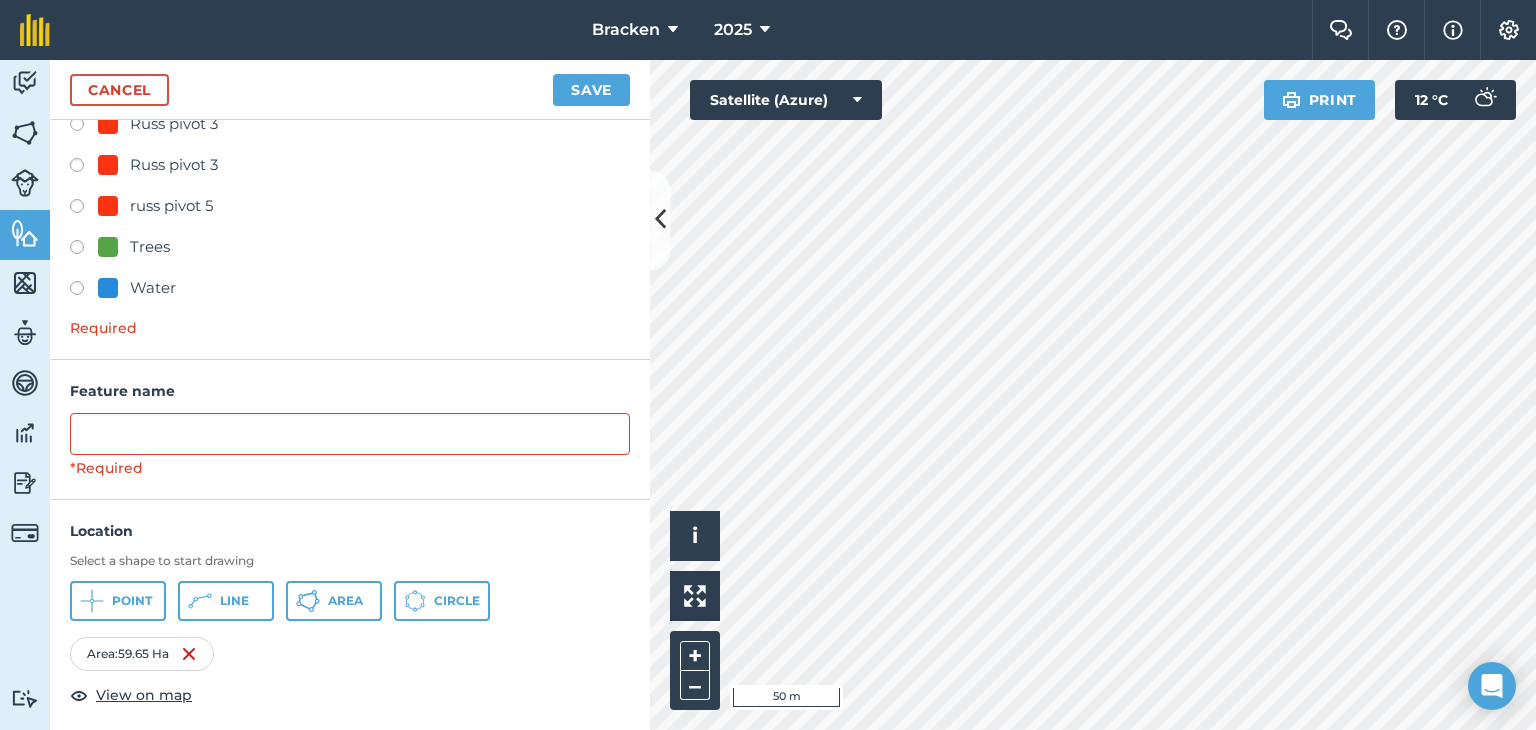 scroll, scrollTop: 1144, scrollLeft: 0, axis: vertical 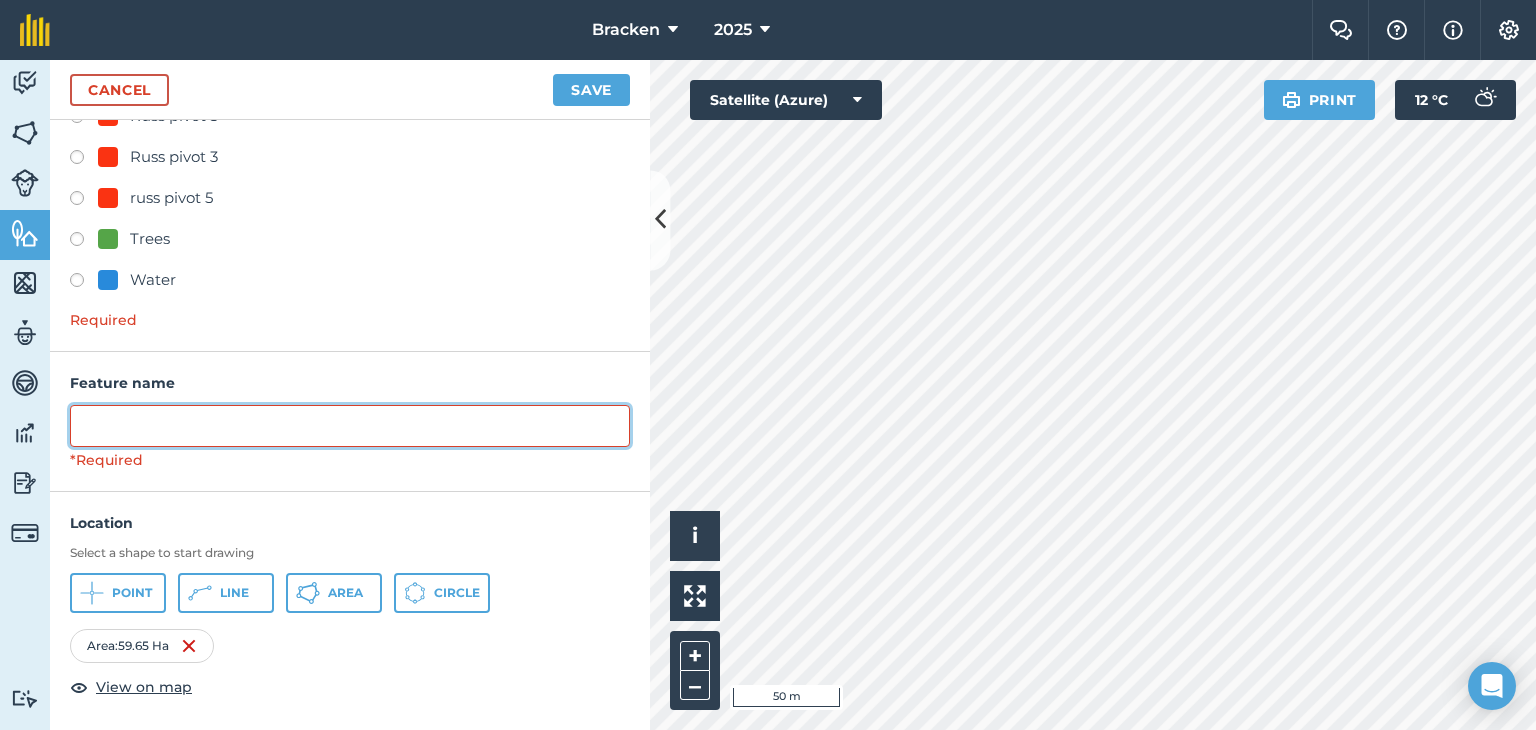 click at bounding box center (350, 426) 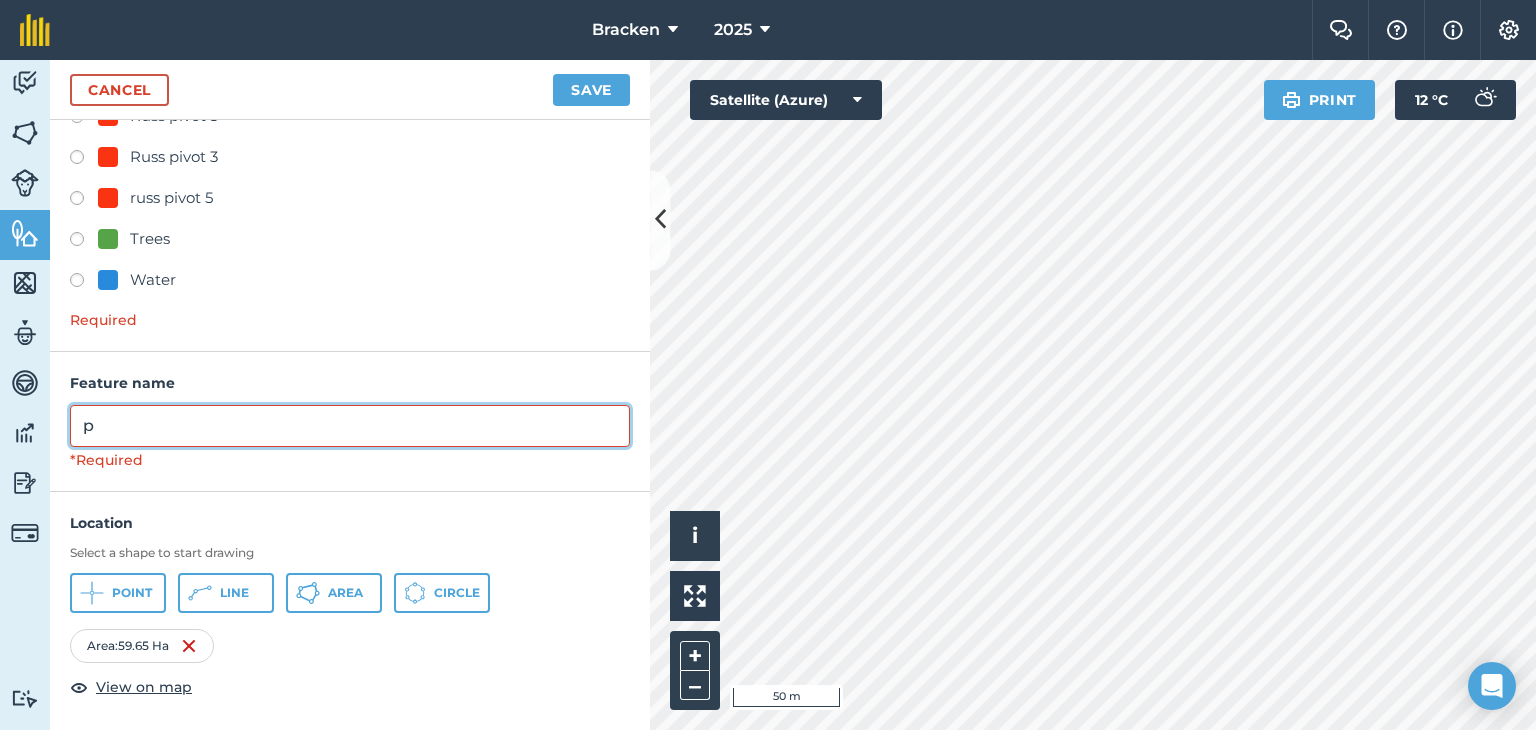 scroll, scrollTop: 1120, scrollLeft: 0, axis: vertical 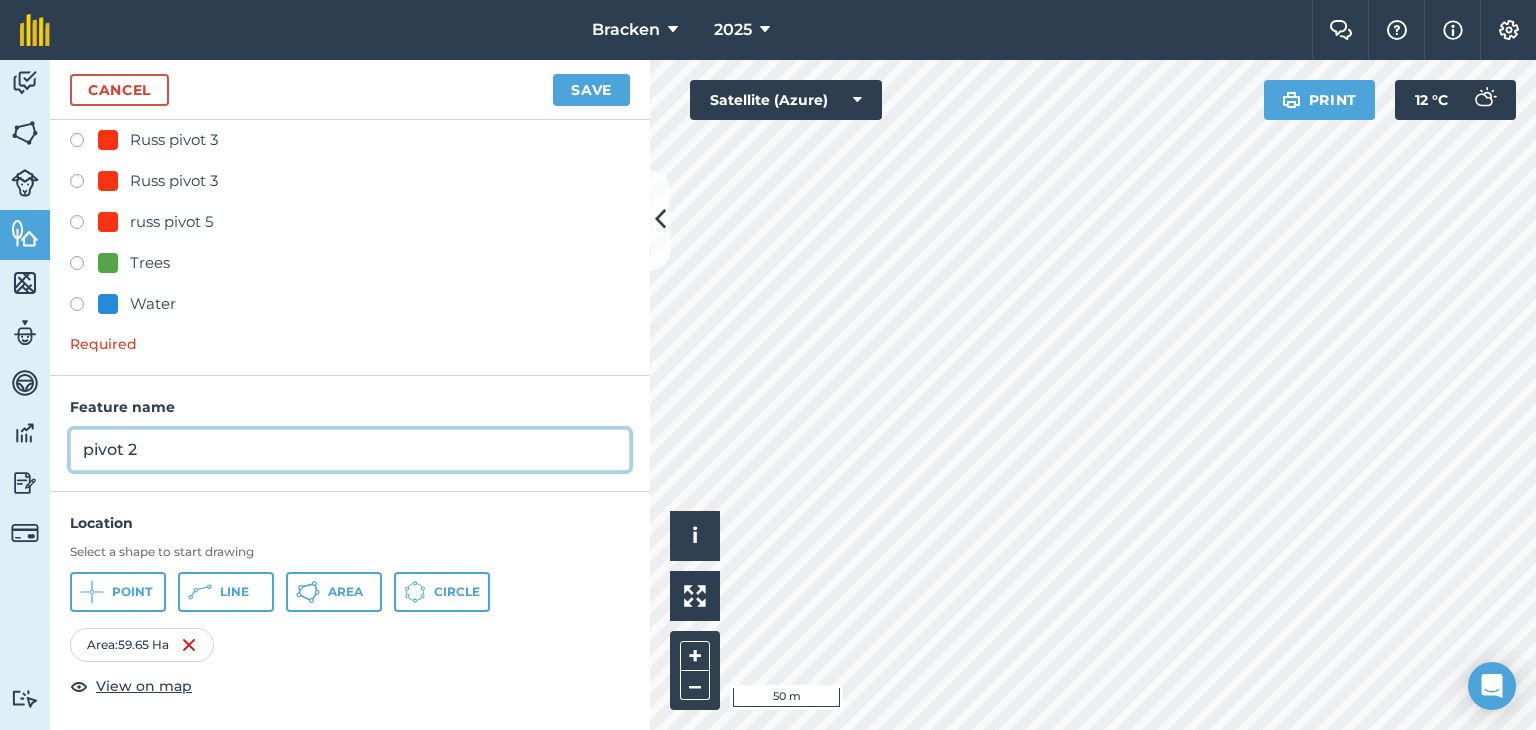 type on "pivot 2" 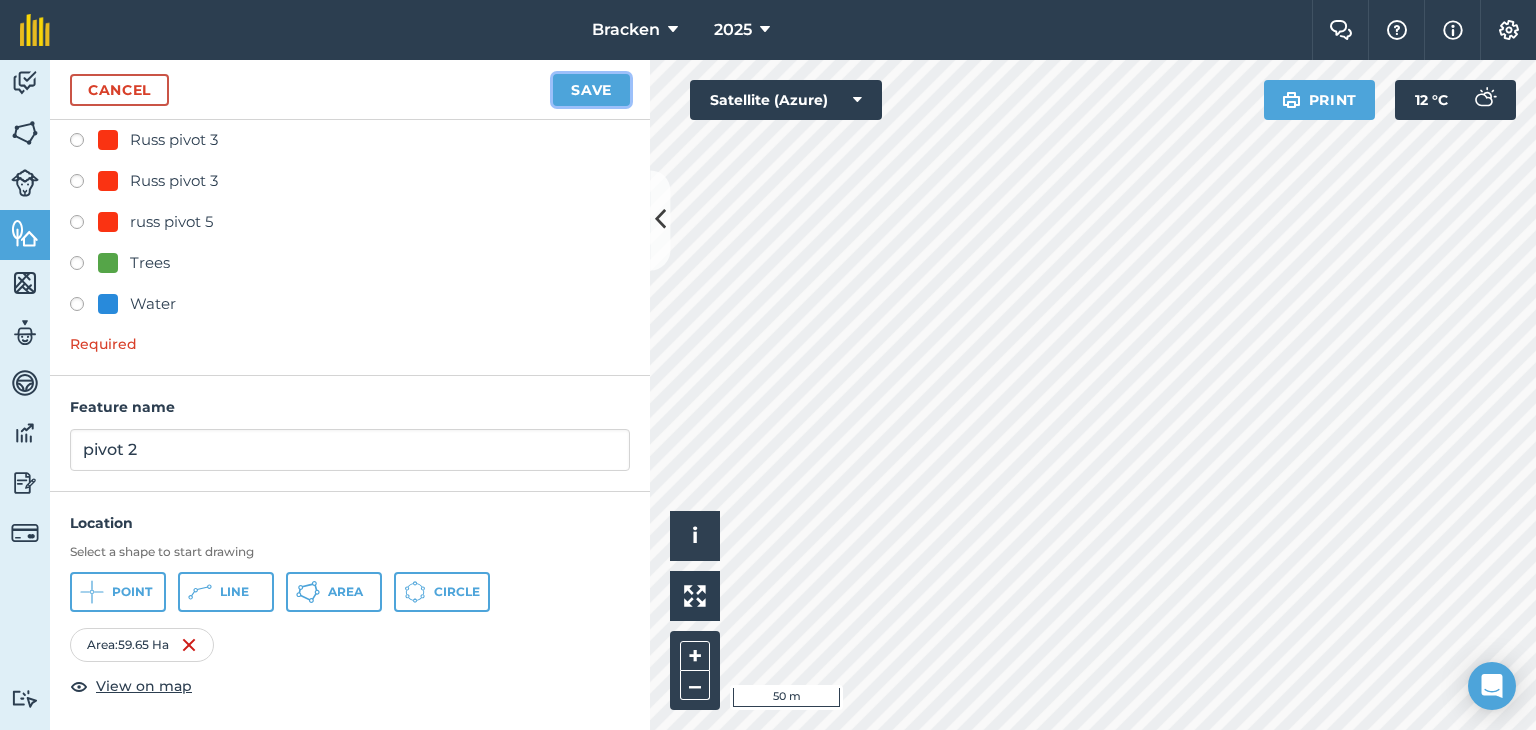 click on "Save" at bounding box center [591, 90] 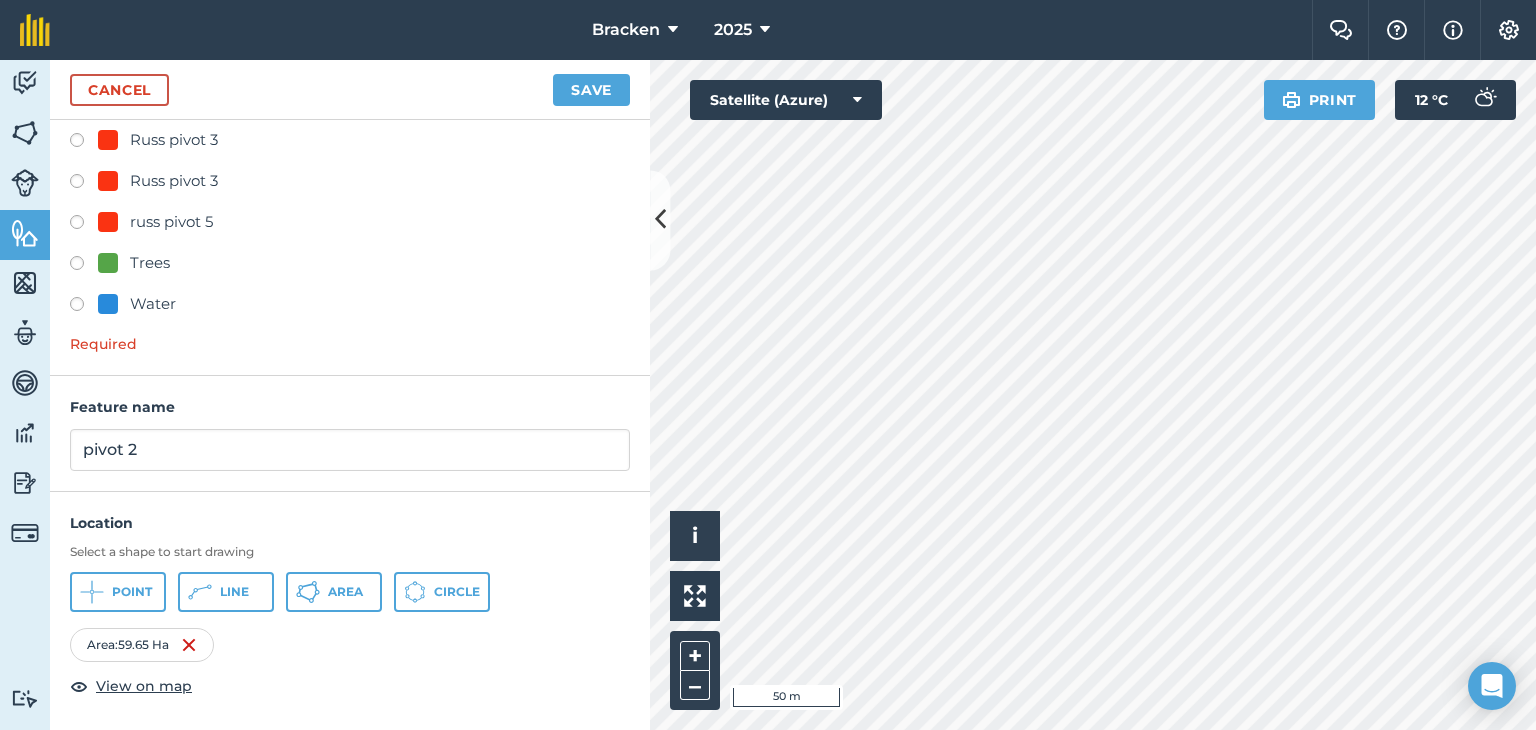 scroll, scrollTop: 0, scrollLeft: 0, axis: both 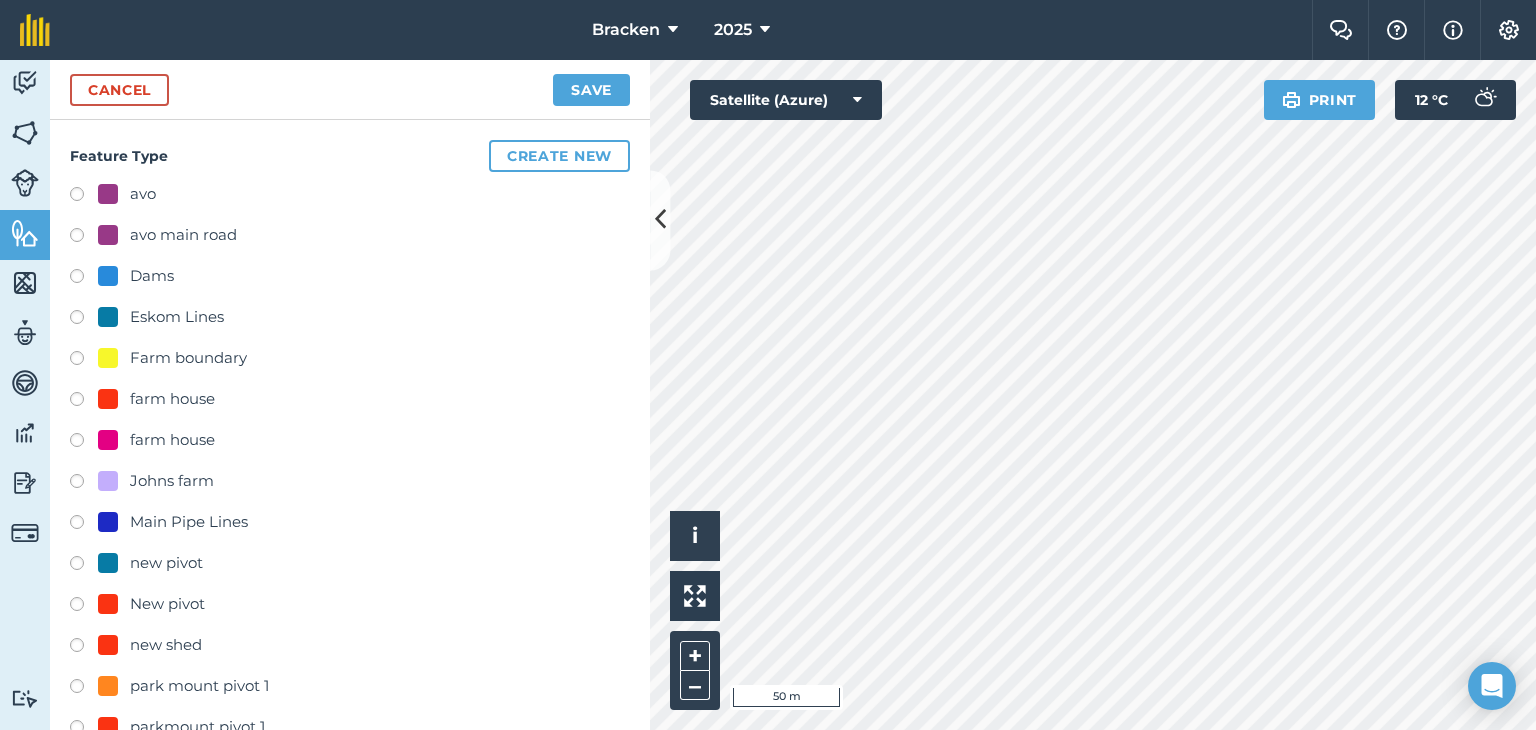 click at bounding box center (84, 607) 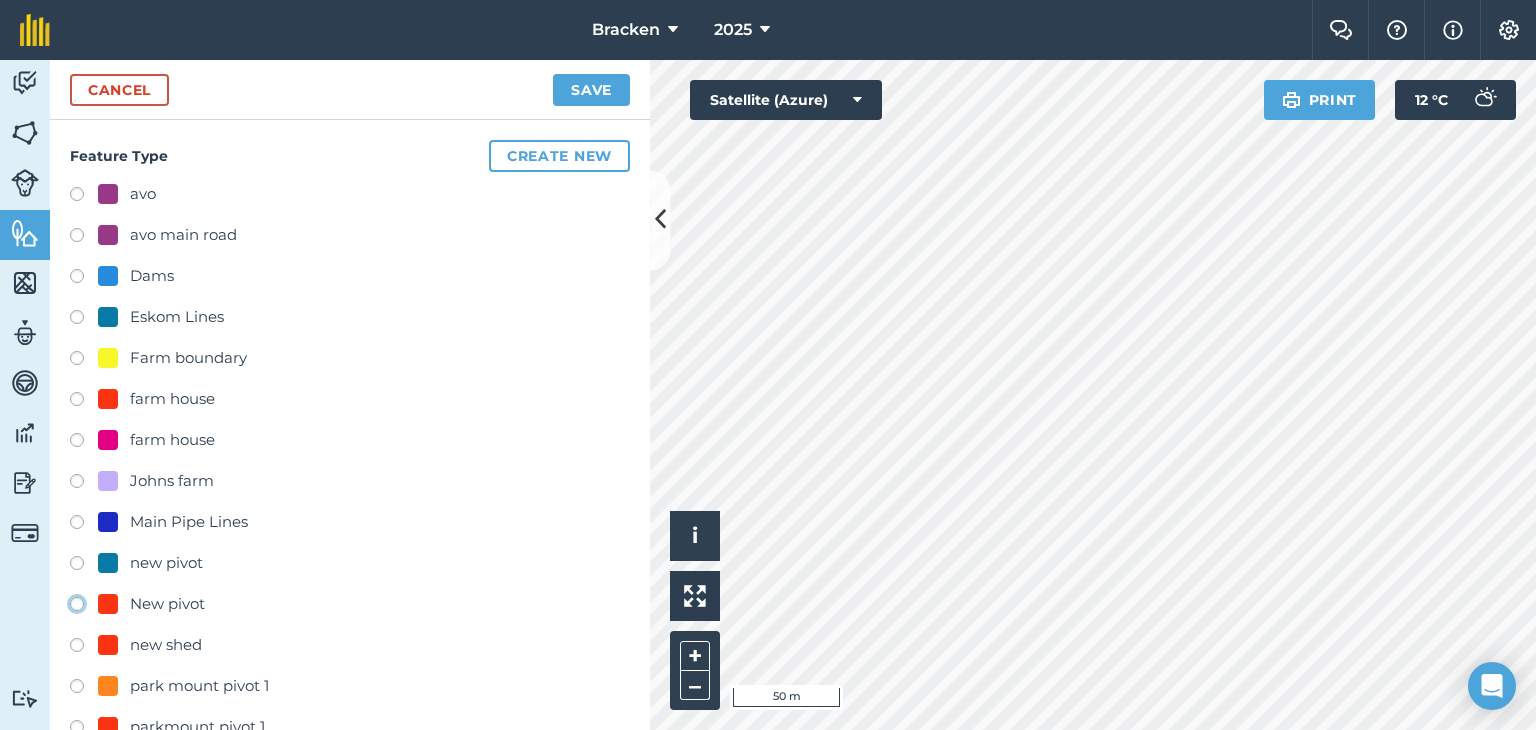 click on "New pivot" at bounding box center (-9923, 603) 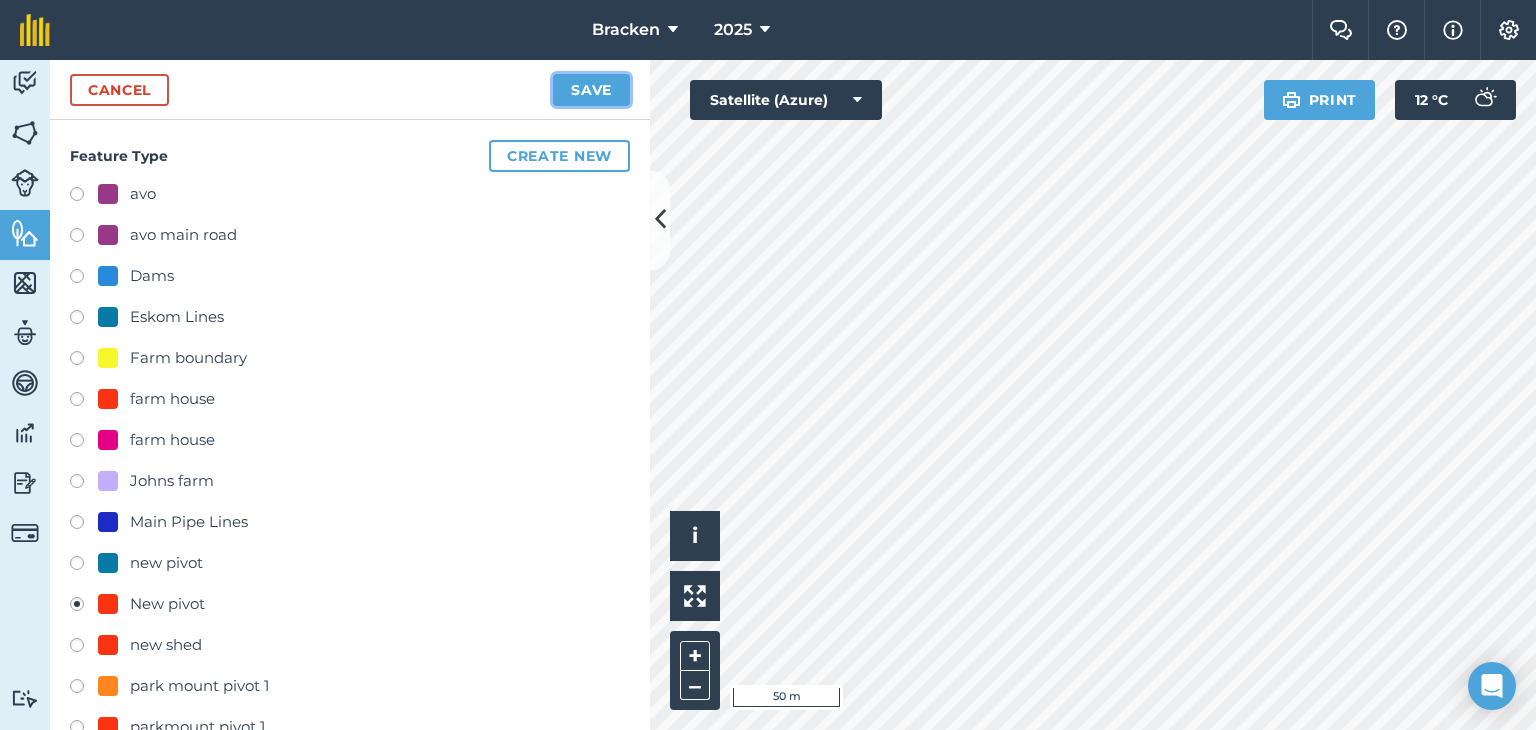 click on "Save" at bounding box center (591, 90) 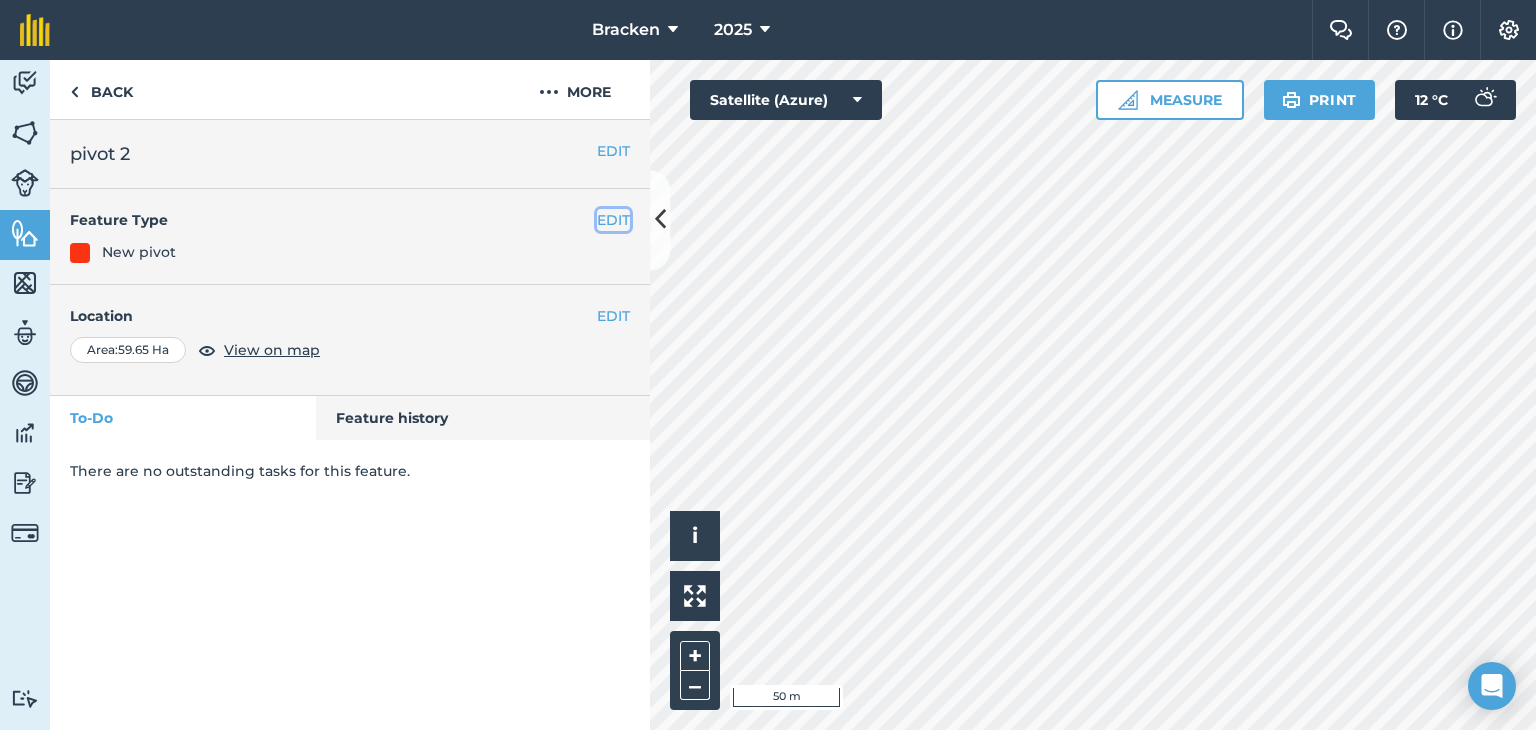 click on "EDIT" at bounding box center [613, 220] 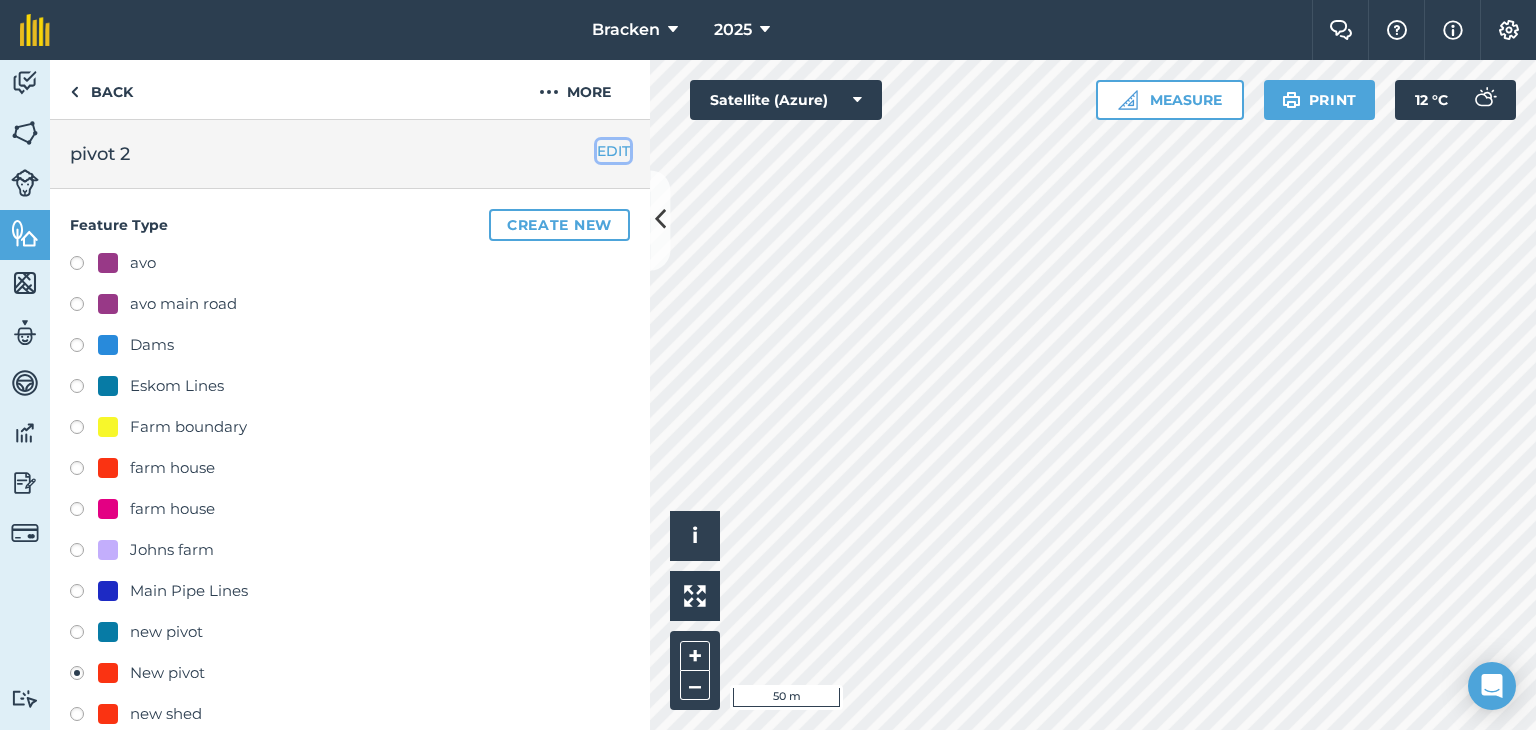 click on "EDIT" at bounding box center [613, 151] 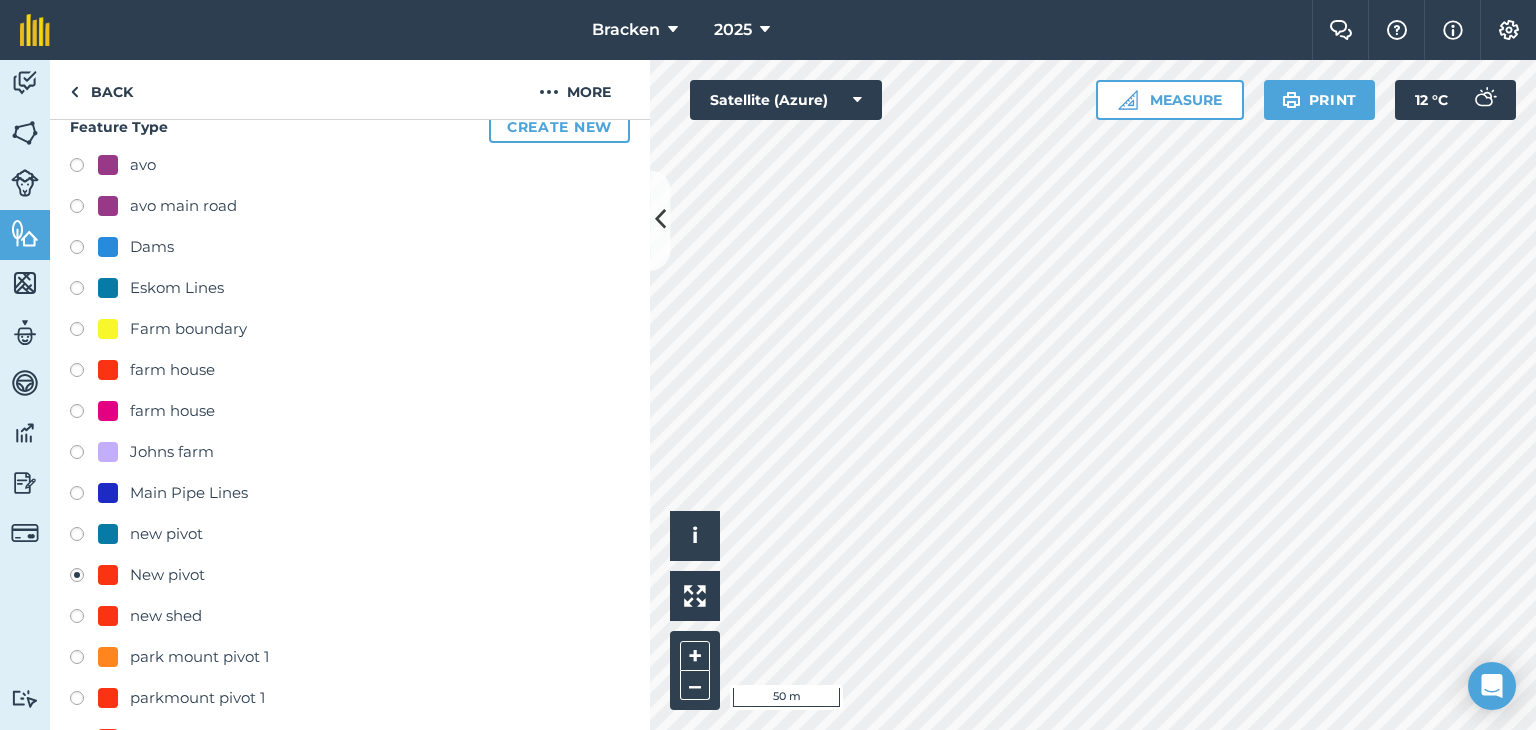 scroll, scrollTop: 280, scrollLeft: 0, axis: vertical 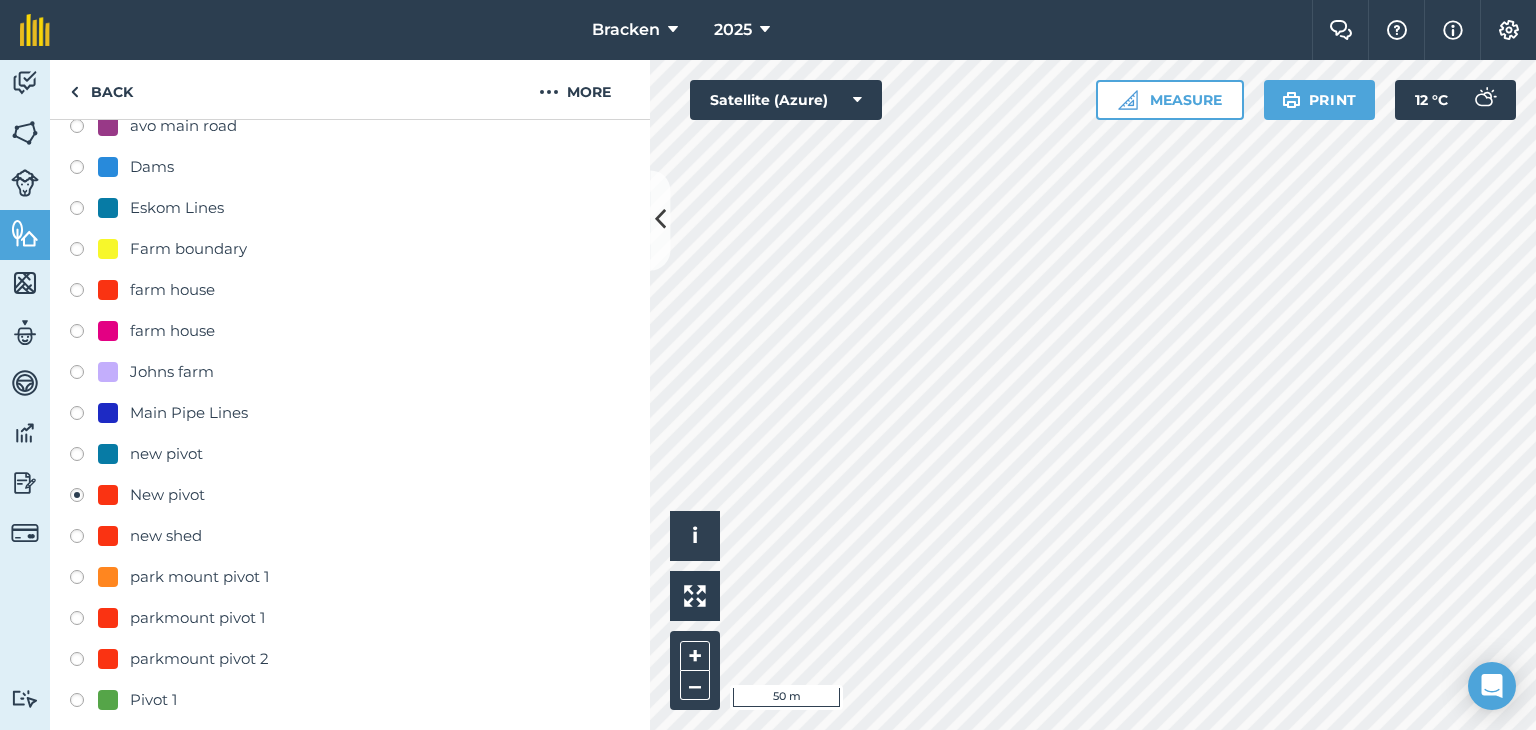 click at bounding box center (108, 495) 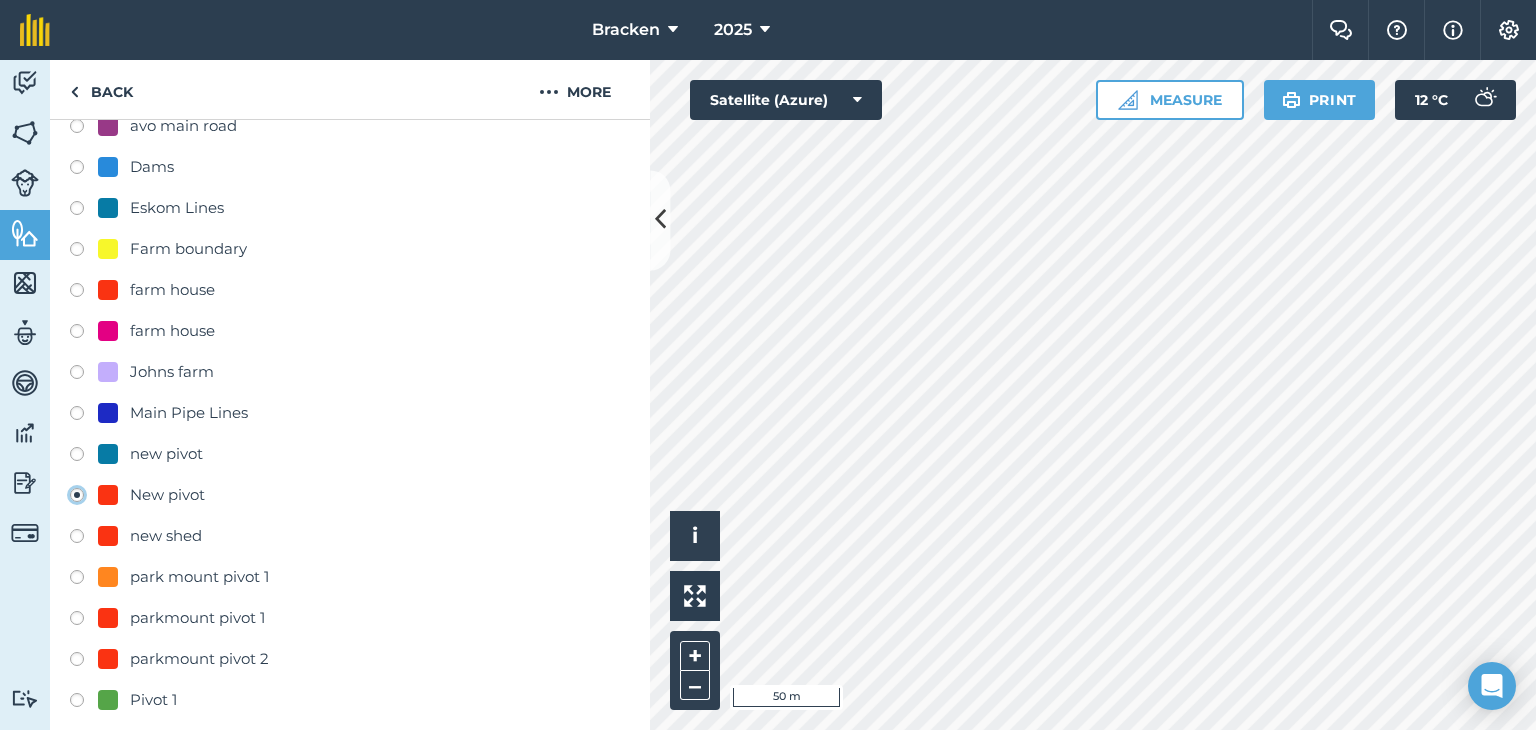 click on "New pivot" at bounding box center [-9923, 494] 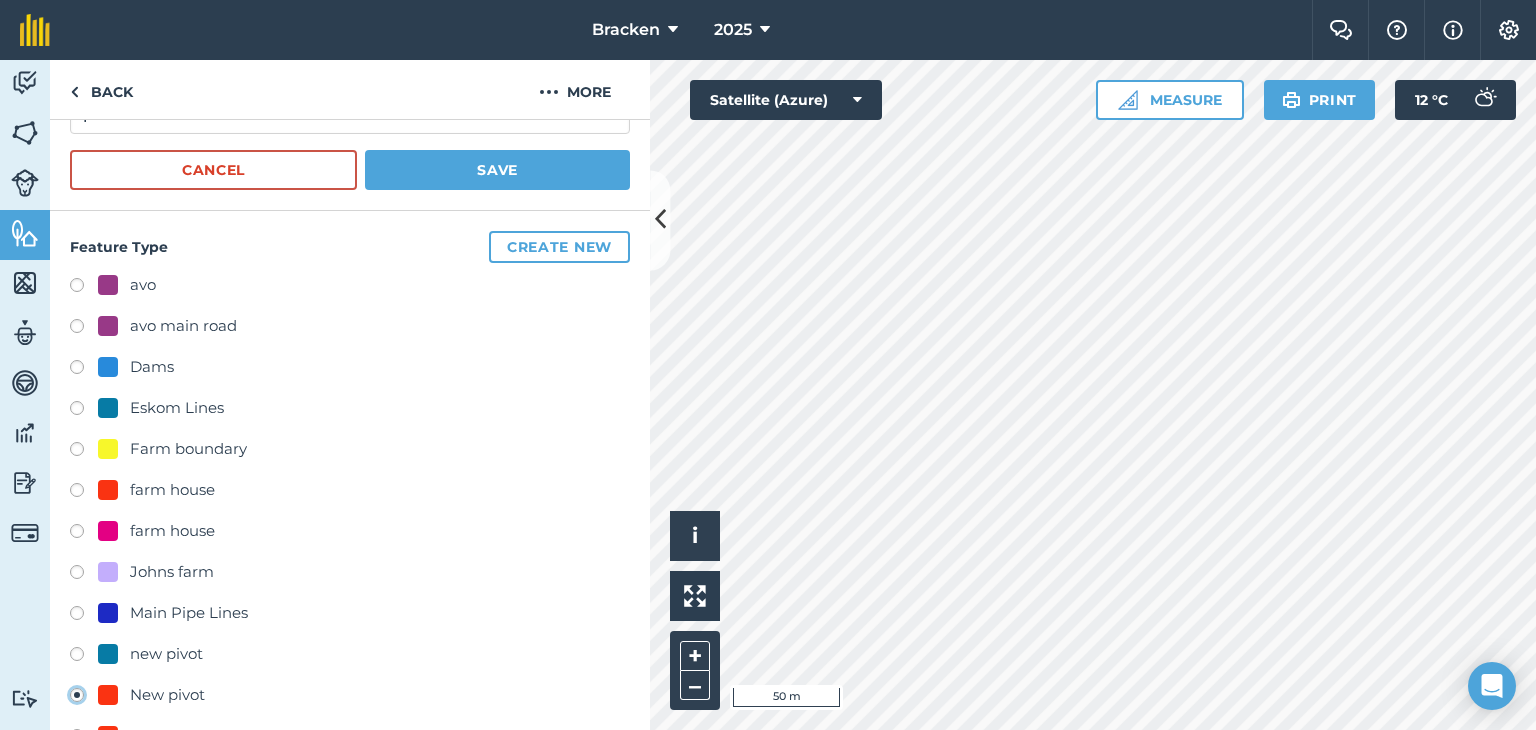 scroll, scrollTop: 0, scrollLeft: 0, axis: both 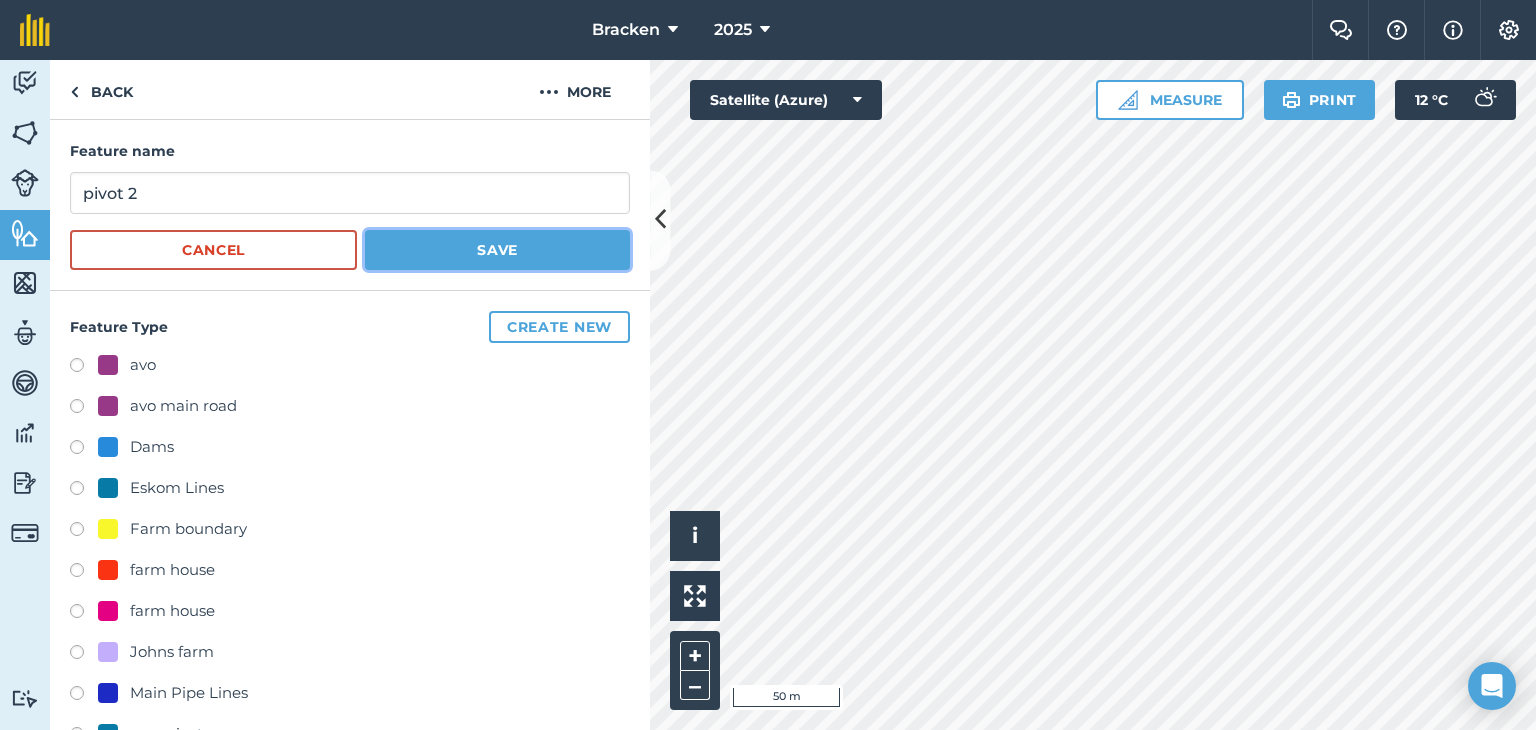click on "Save" at bounding box center [497, 250] 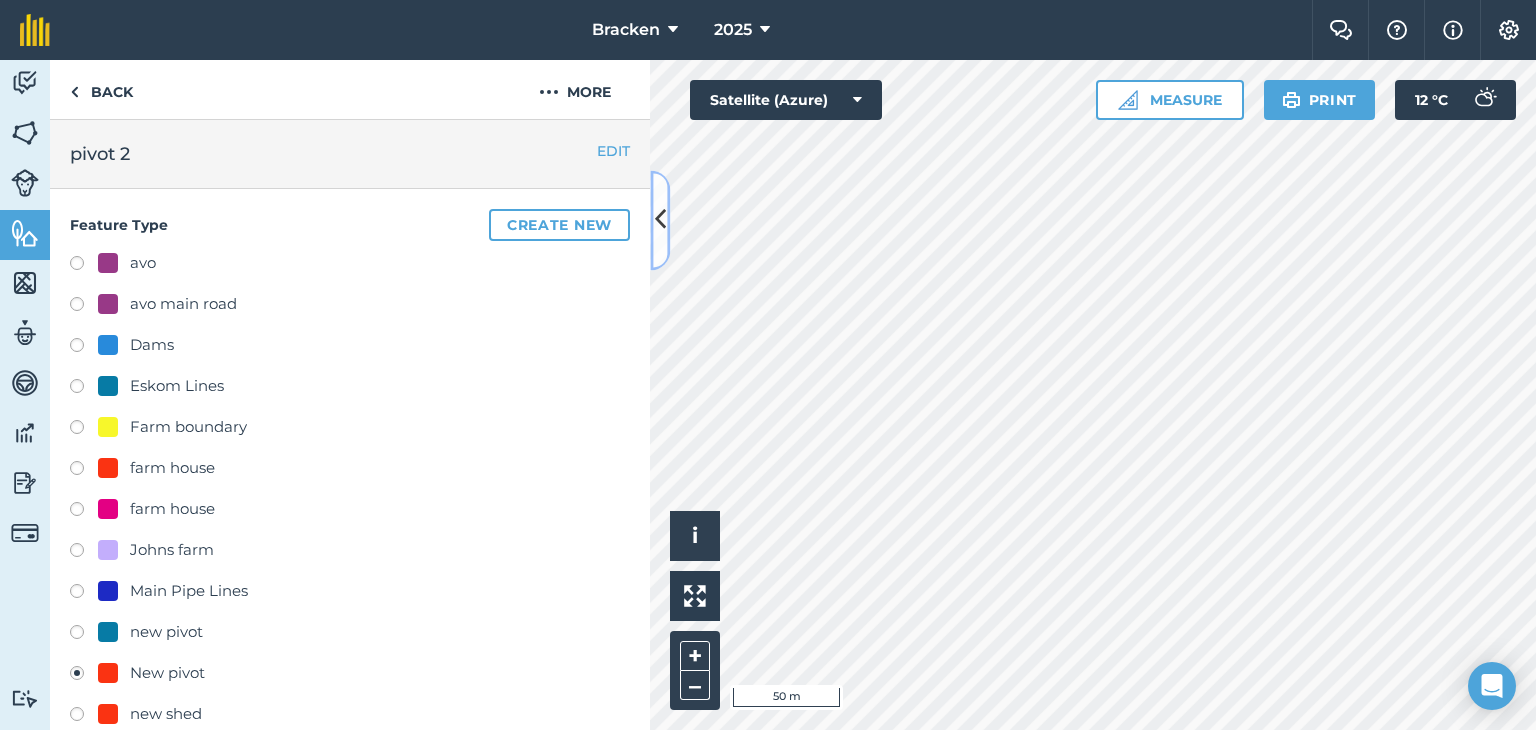 click at bounding box center [660, 220] 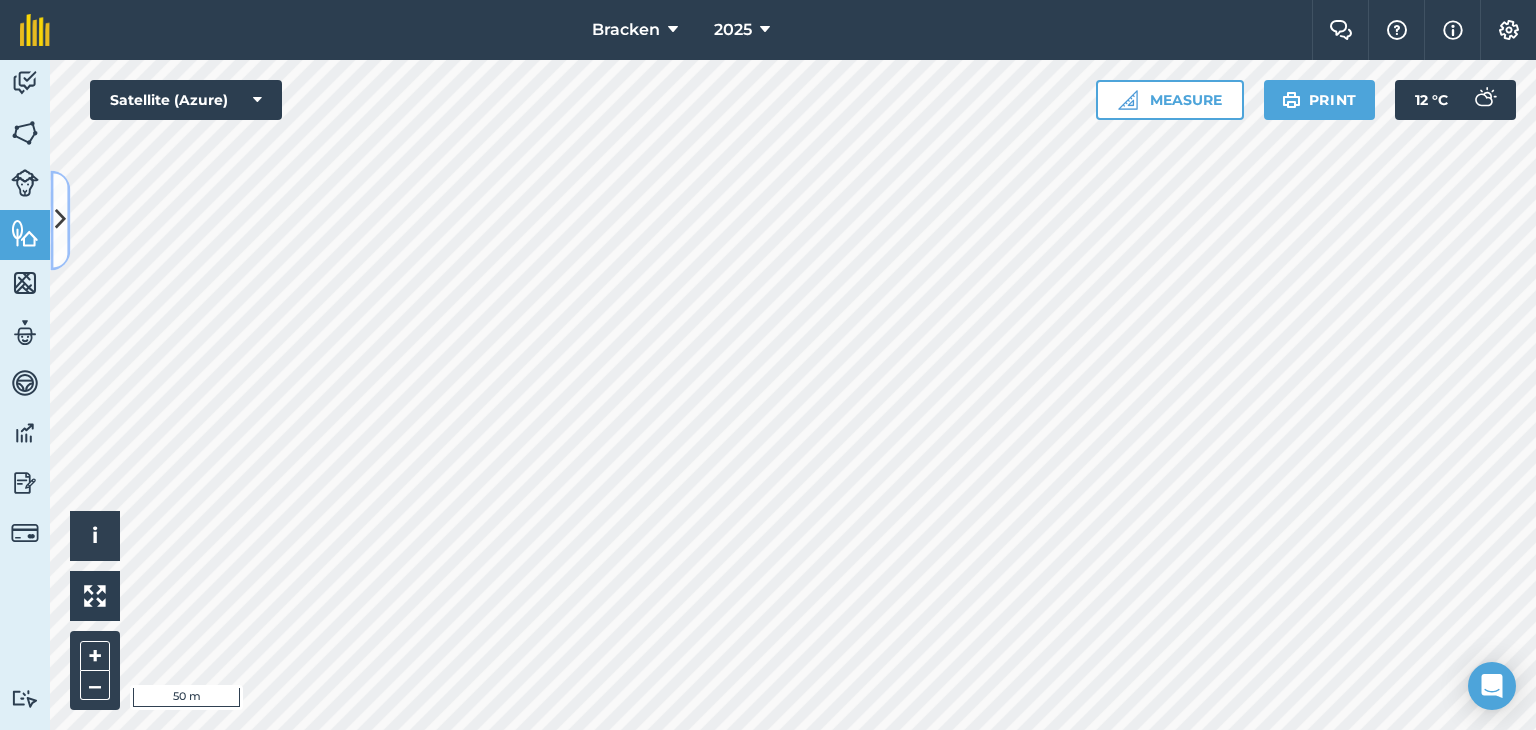 click at bounding box center (60, 220) 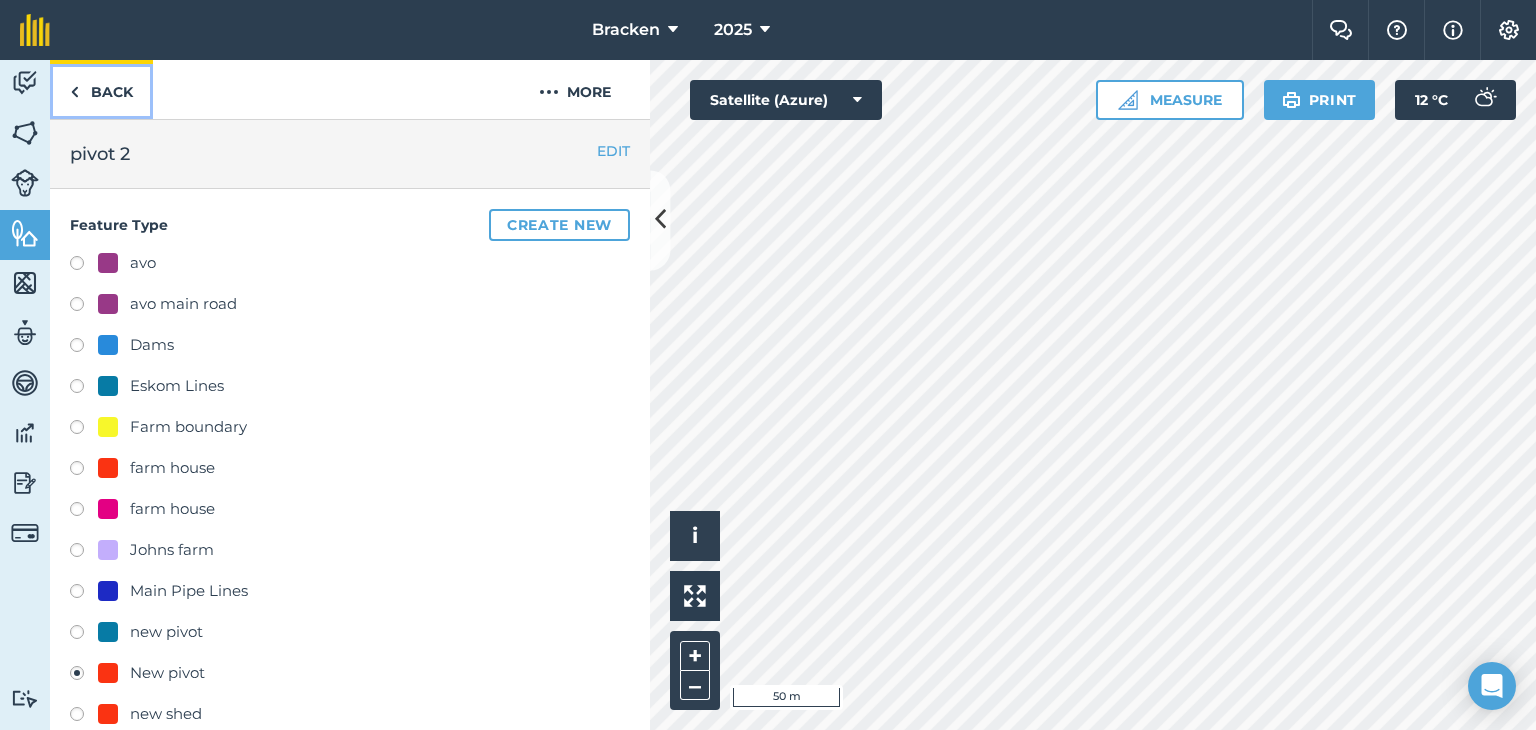 click at bounding box center (74, 92) 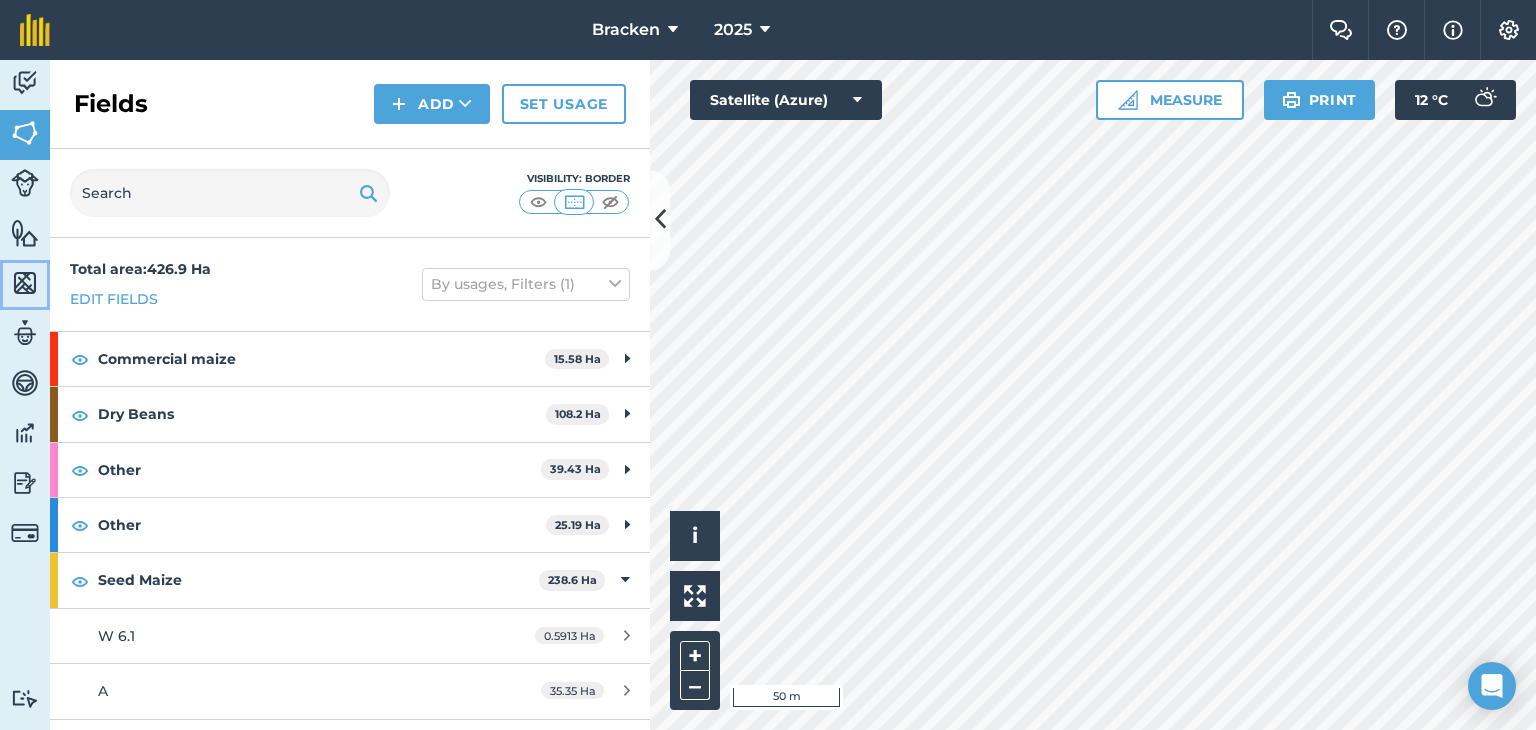 click at bounding box center [25, 283] 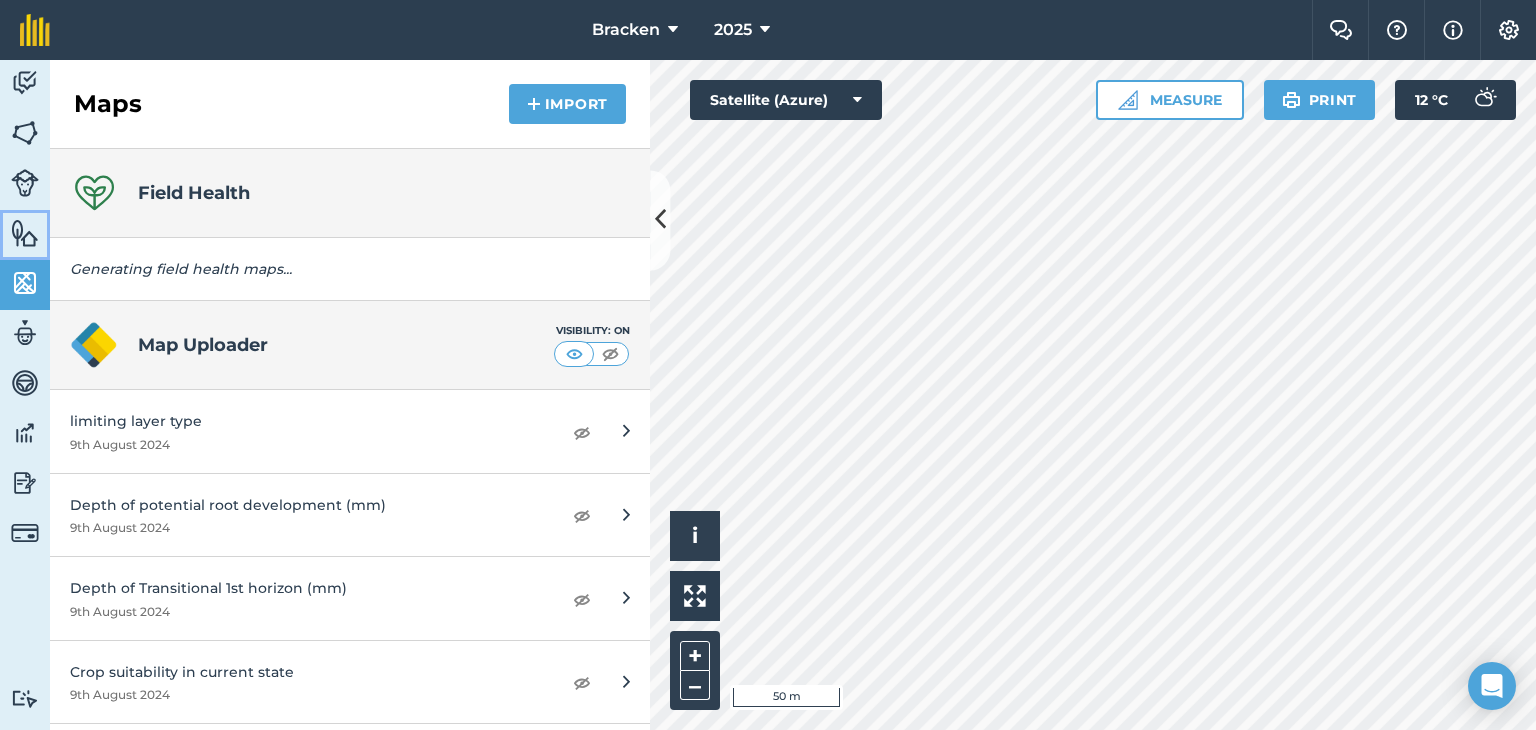 click at bounding box center (25, 233) 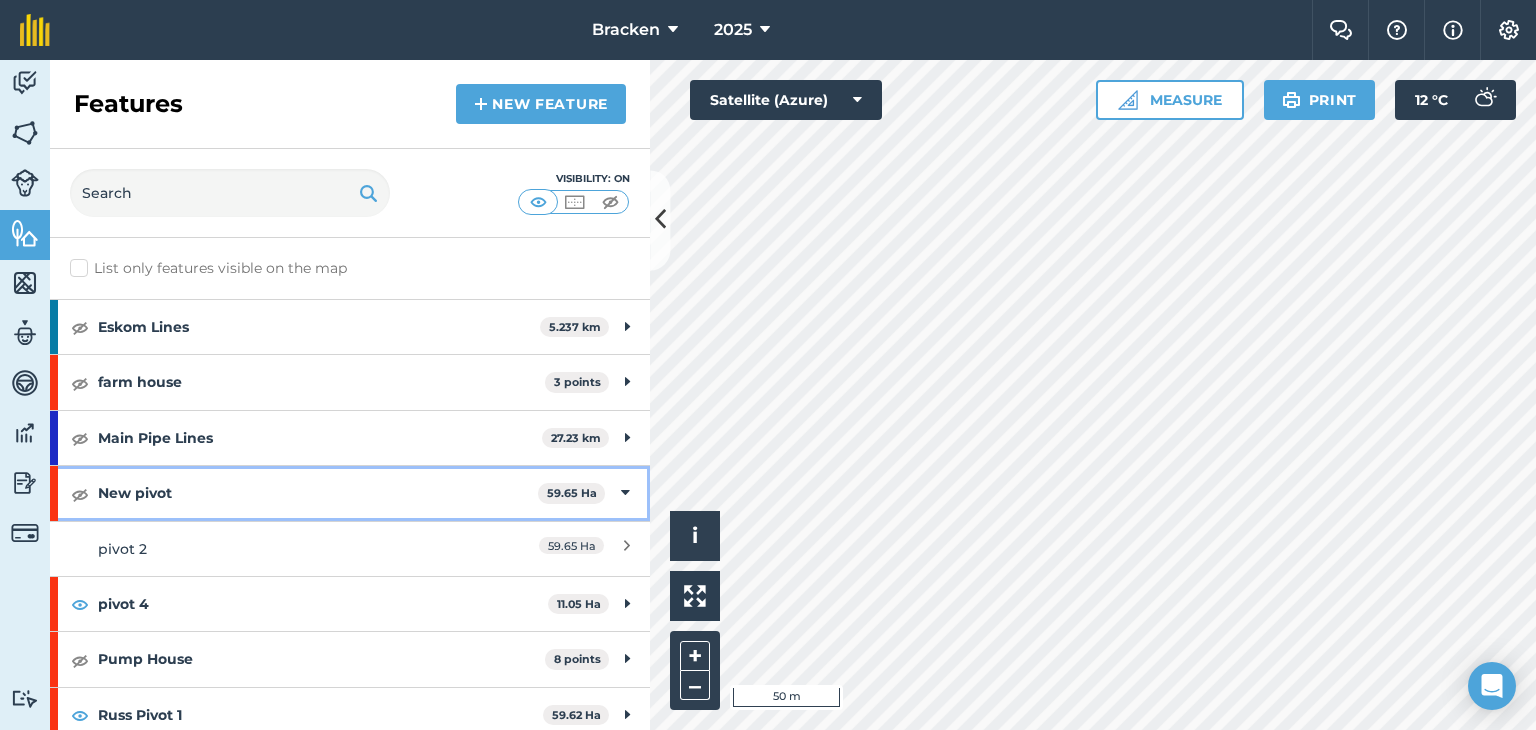 click at bounding box center (625, 493) 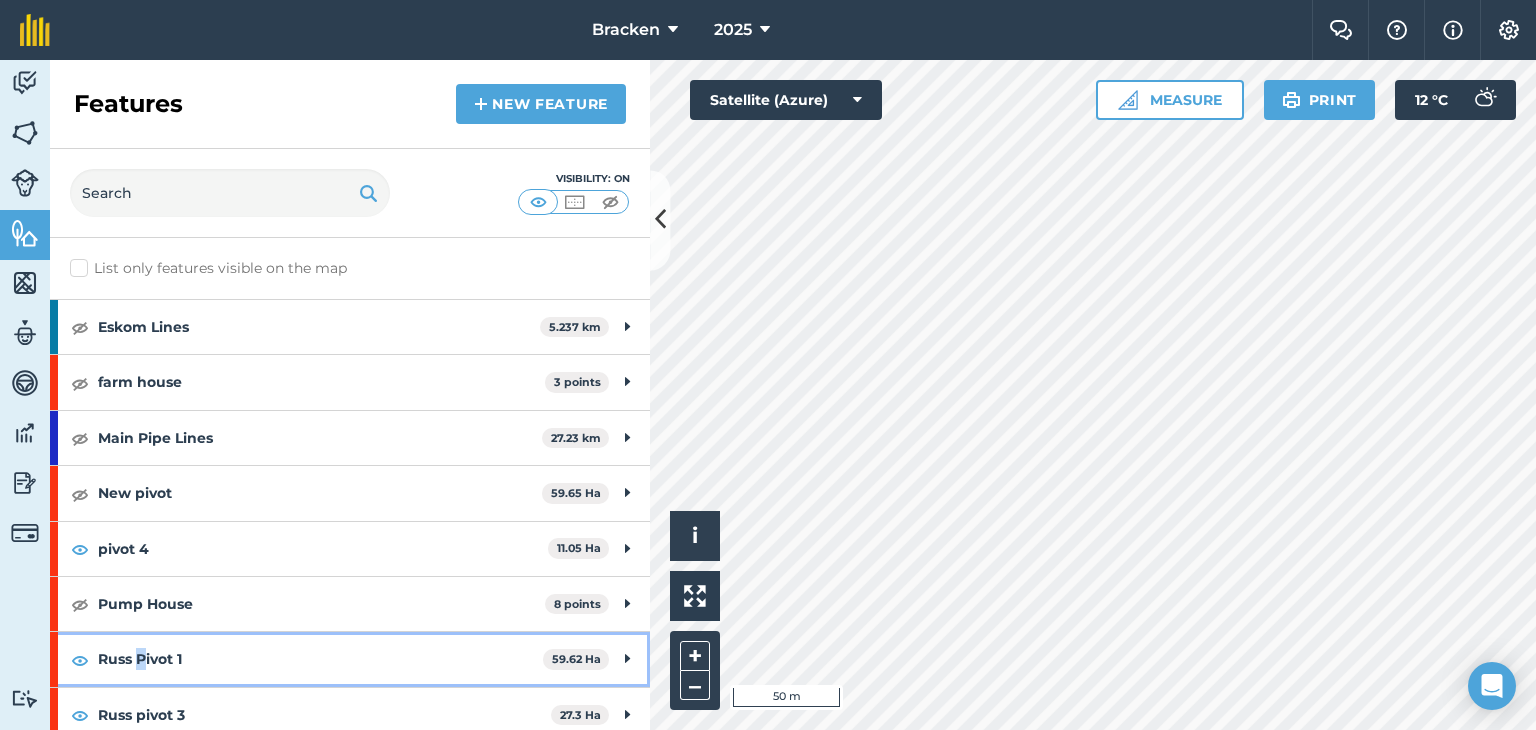 click on "Russ Pivot 1" at bounding box center [320, 659] 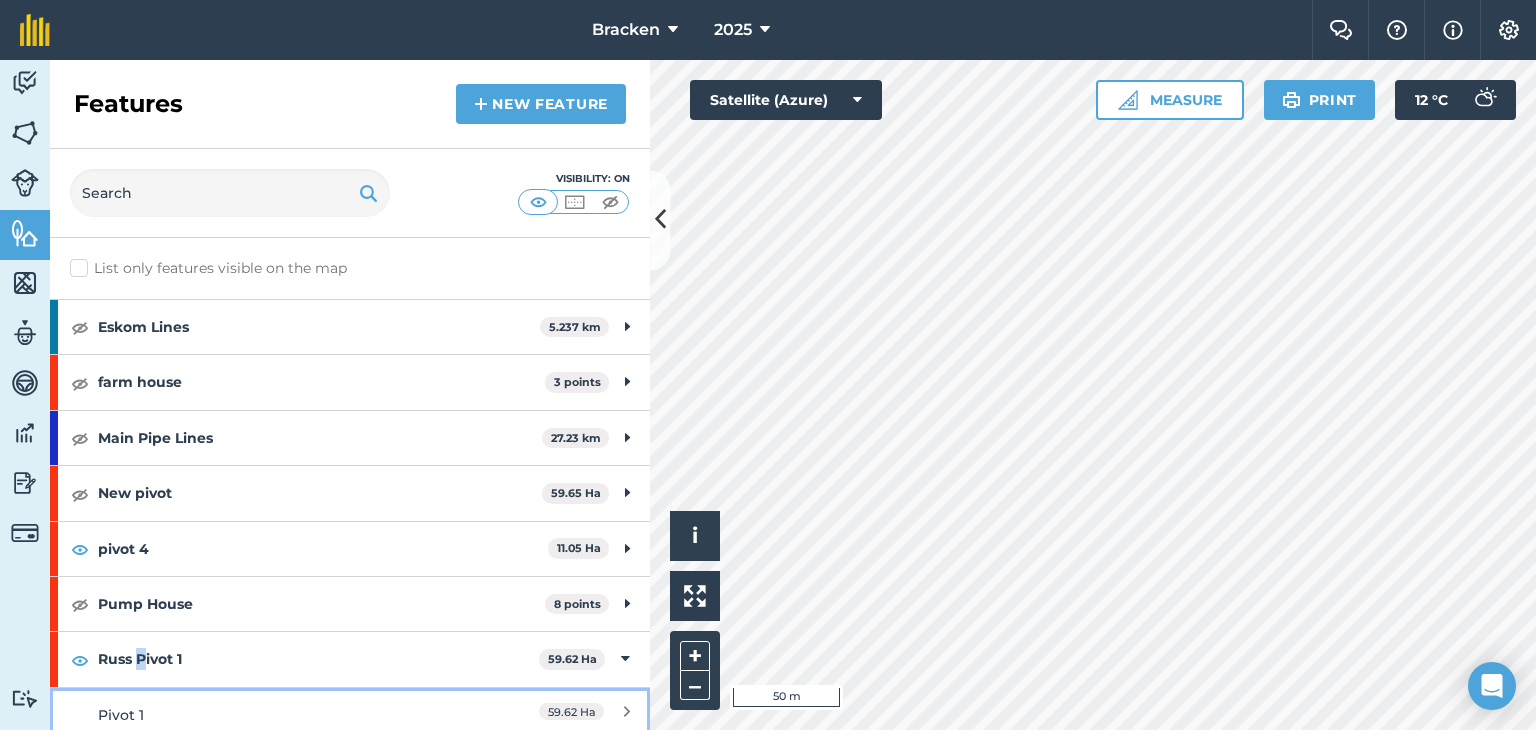 click on "59.62   Ha" at bounding box center [541, 715] 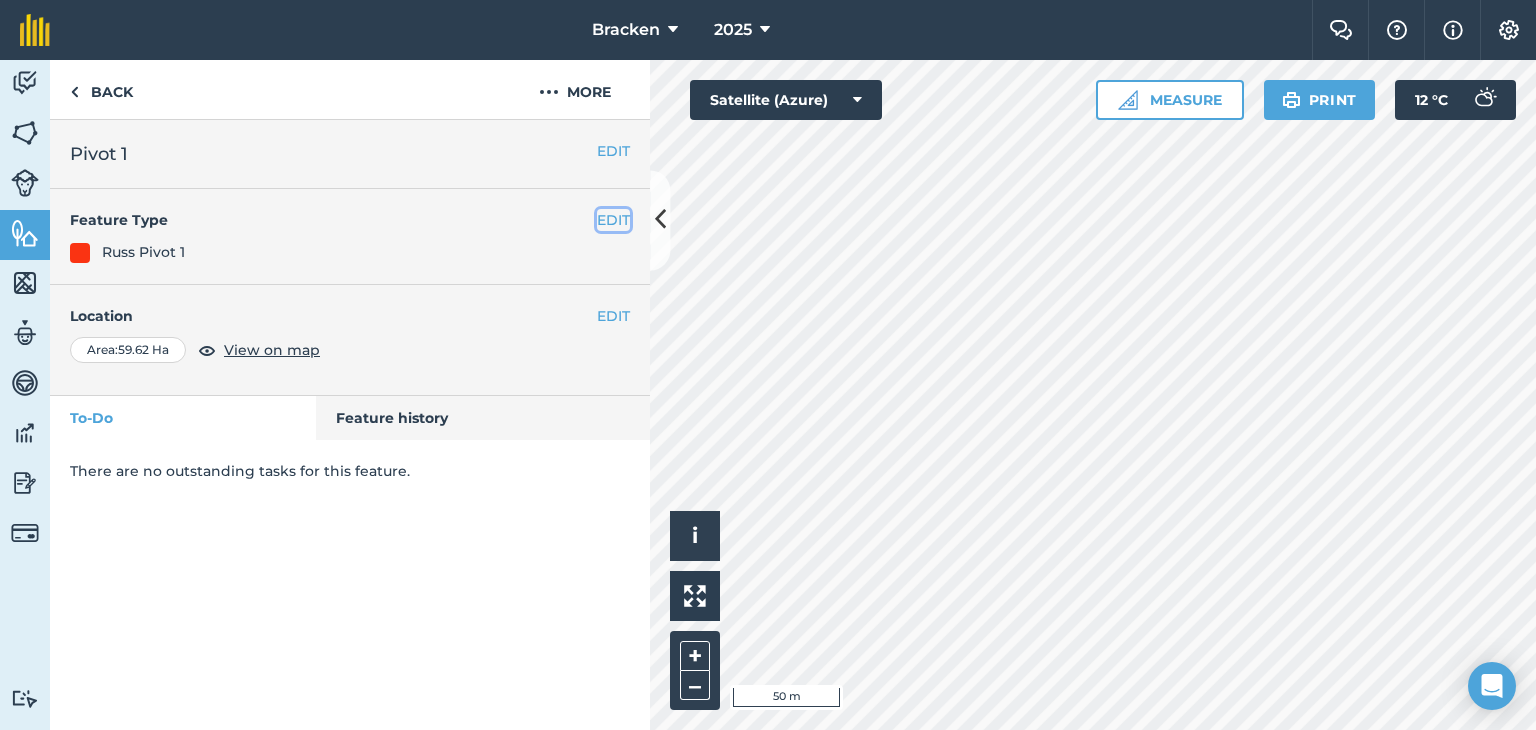 click on "EDIT" at bounding box center (613, 220) 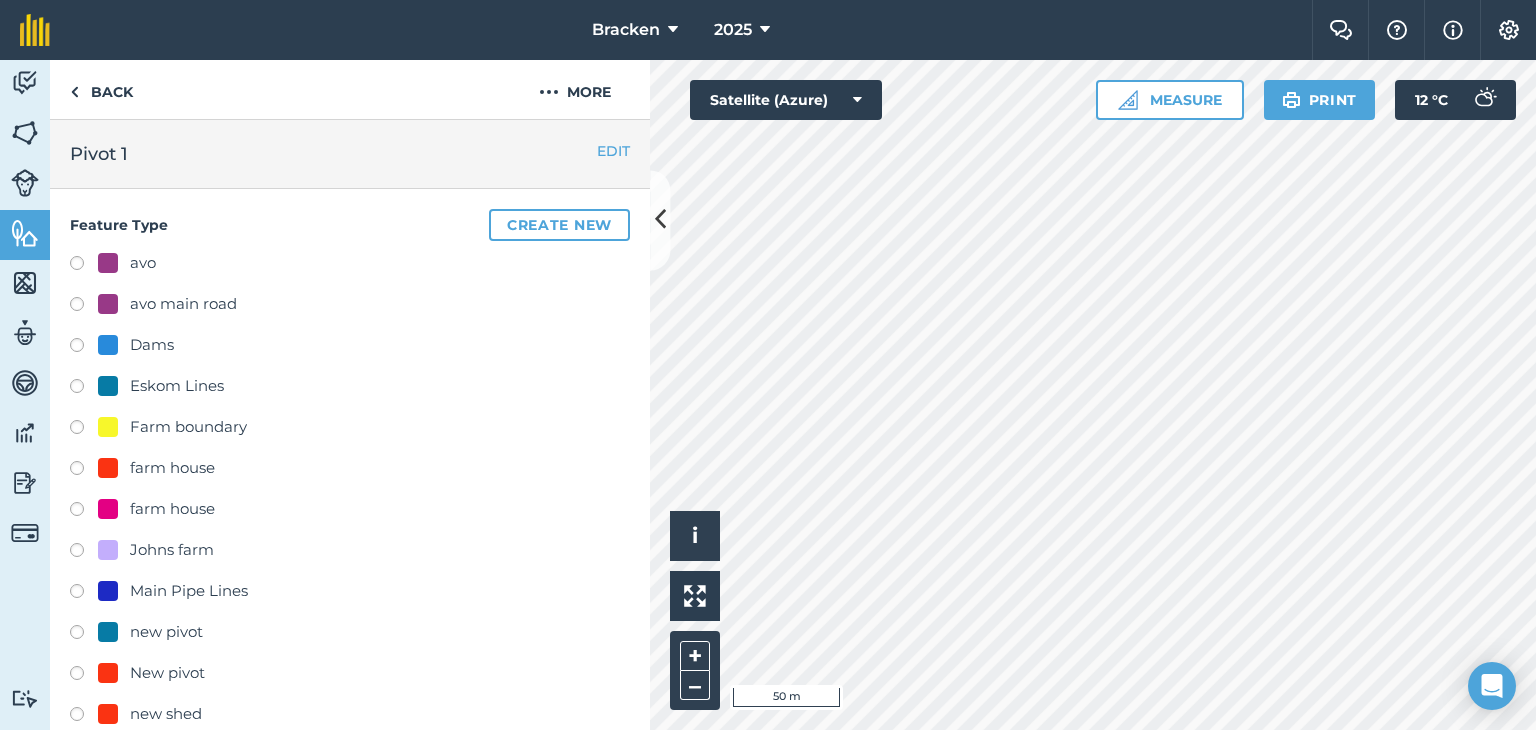 click at bounding box center (84, 676) 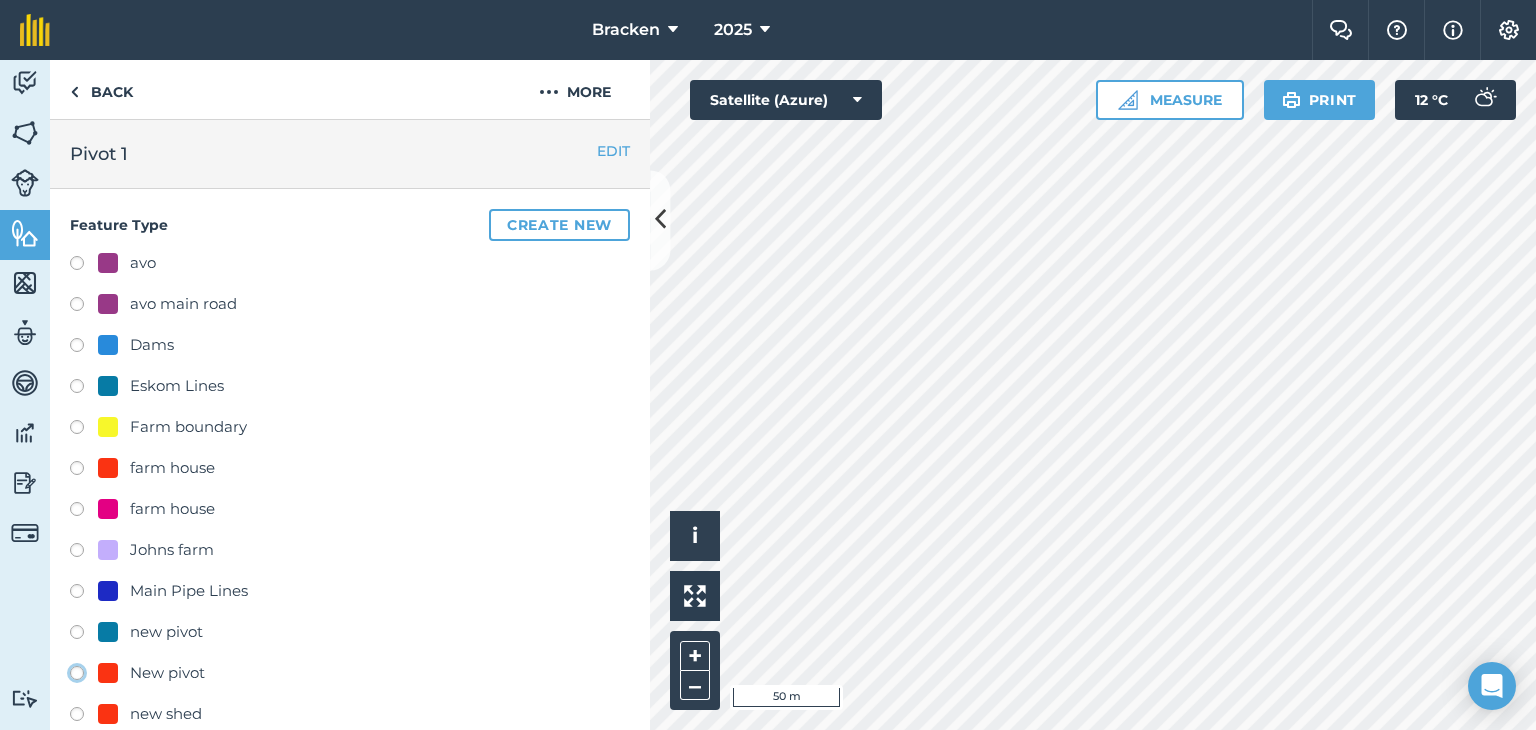click on "New pivot" at bounding box center (-9923, 672) 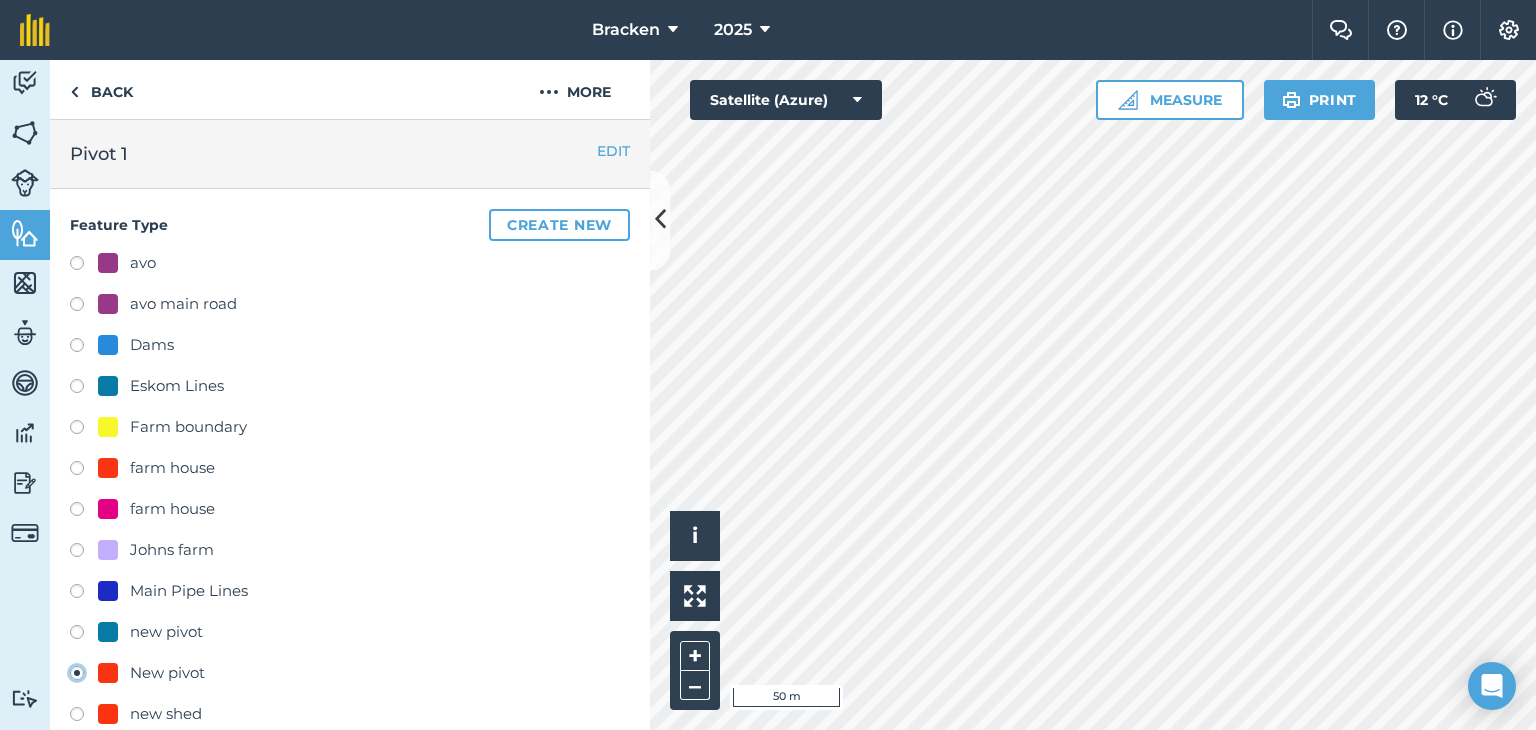 radio on "true" 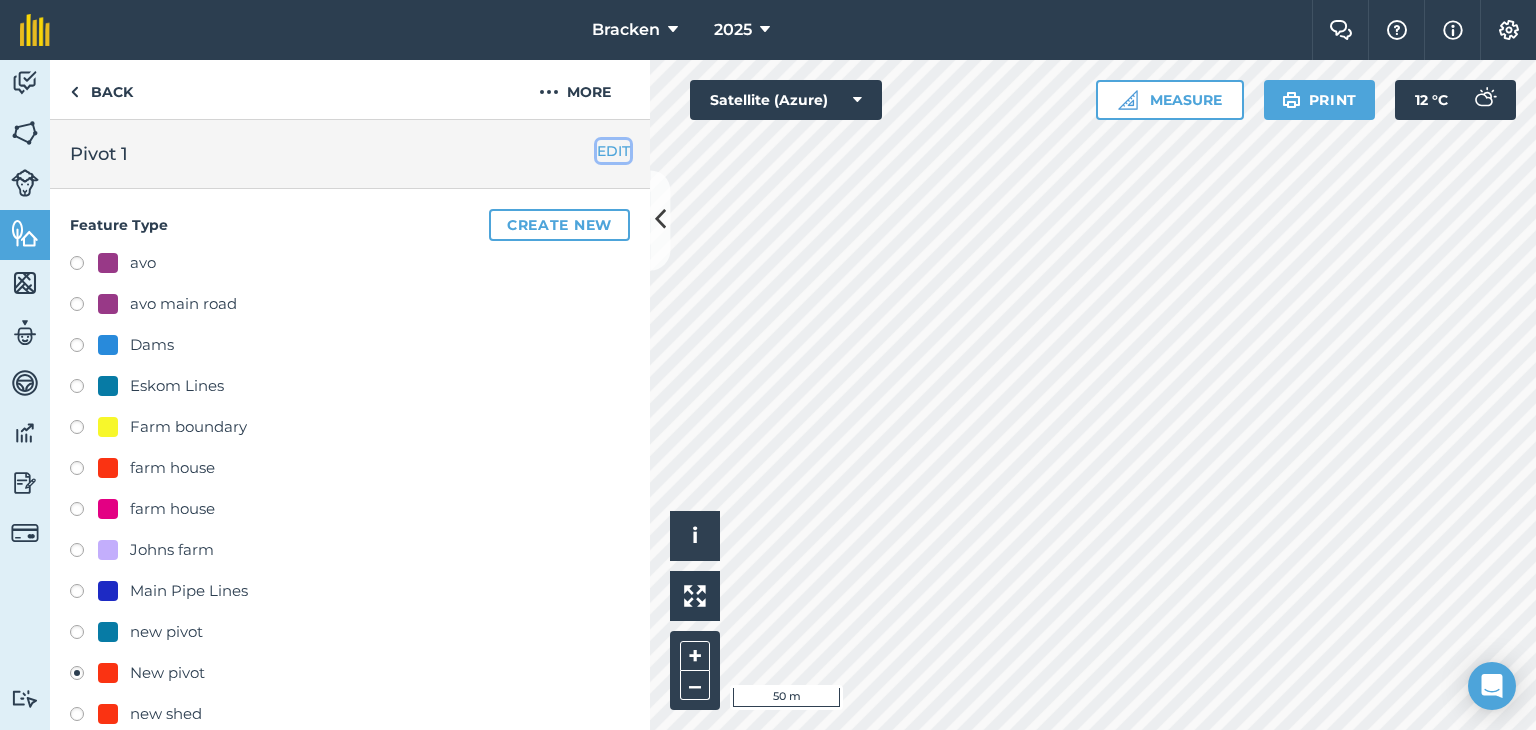 click on "EDIT" at bounding box center [613, 151] 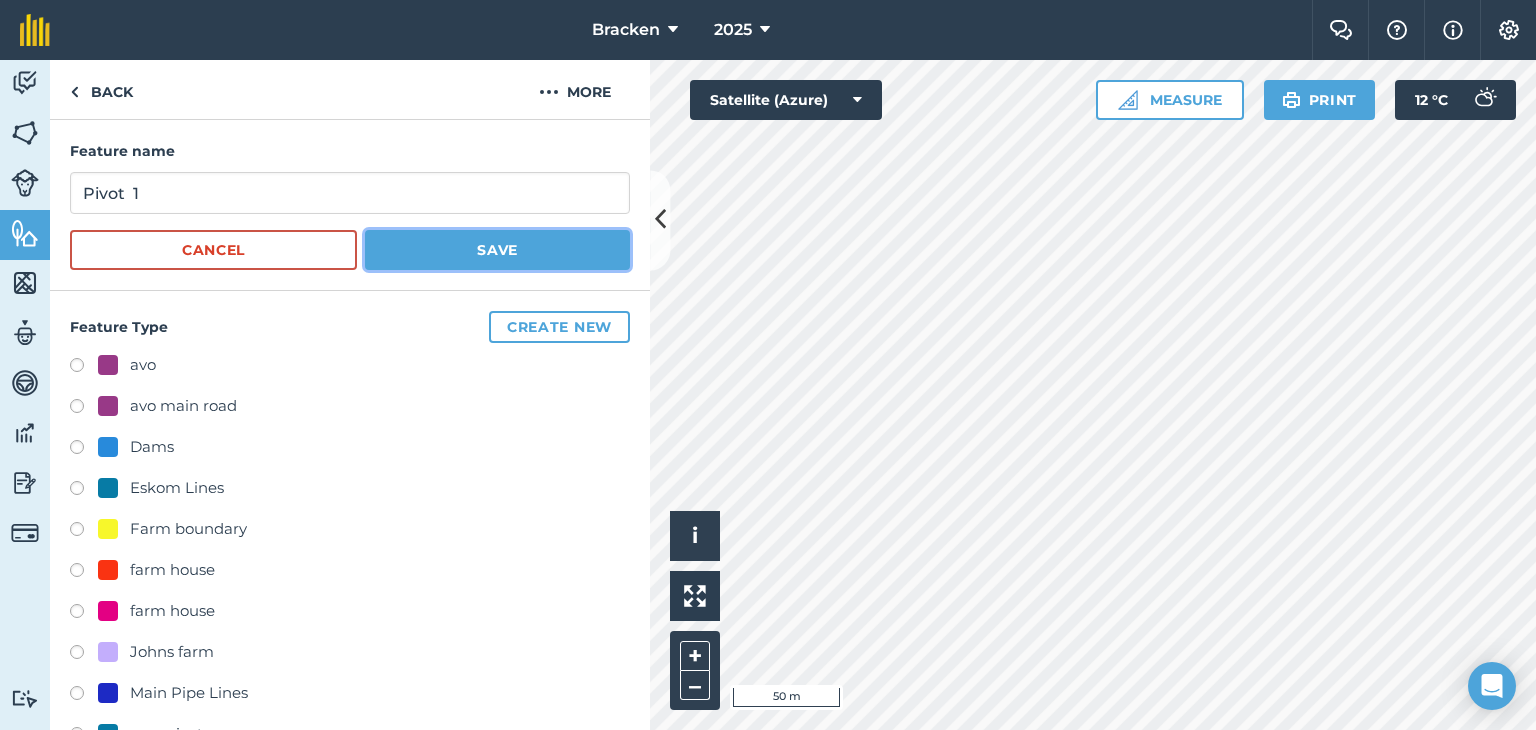 click on "Save" at bounding box center (497, 250) 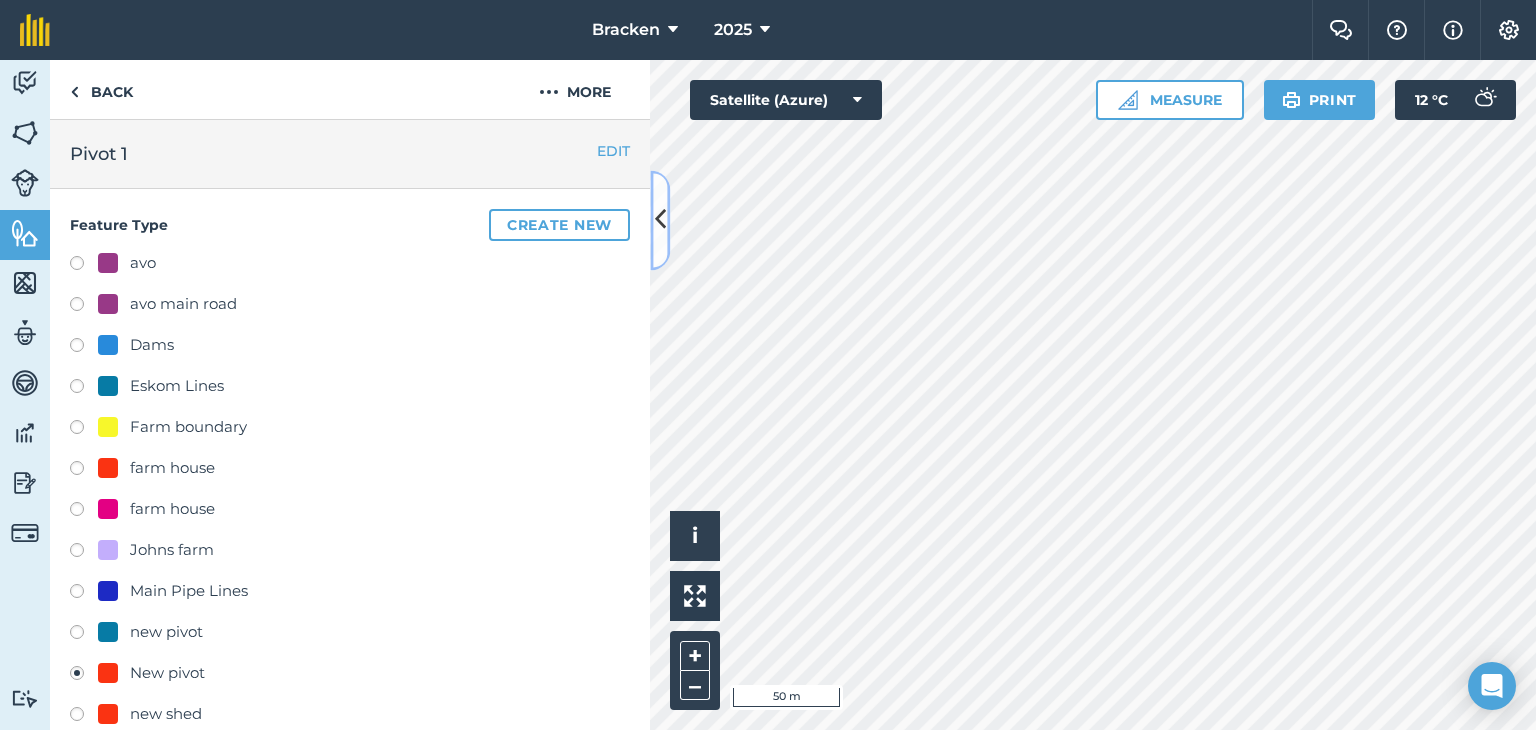 click at bounding box center (660, 220) 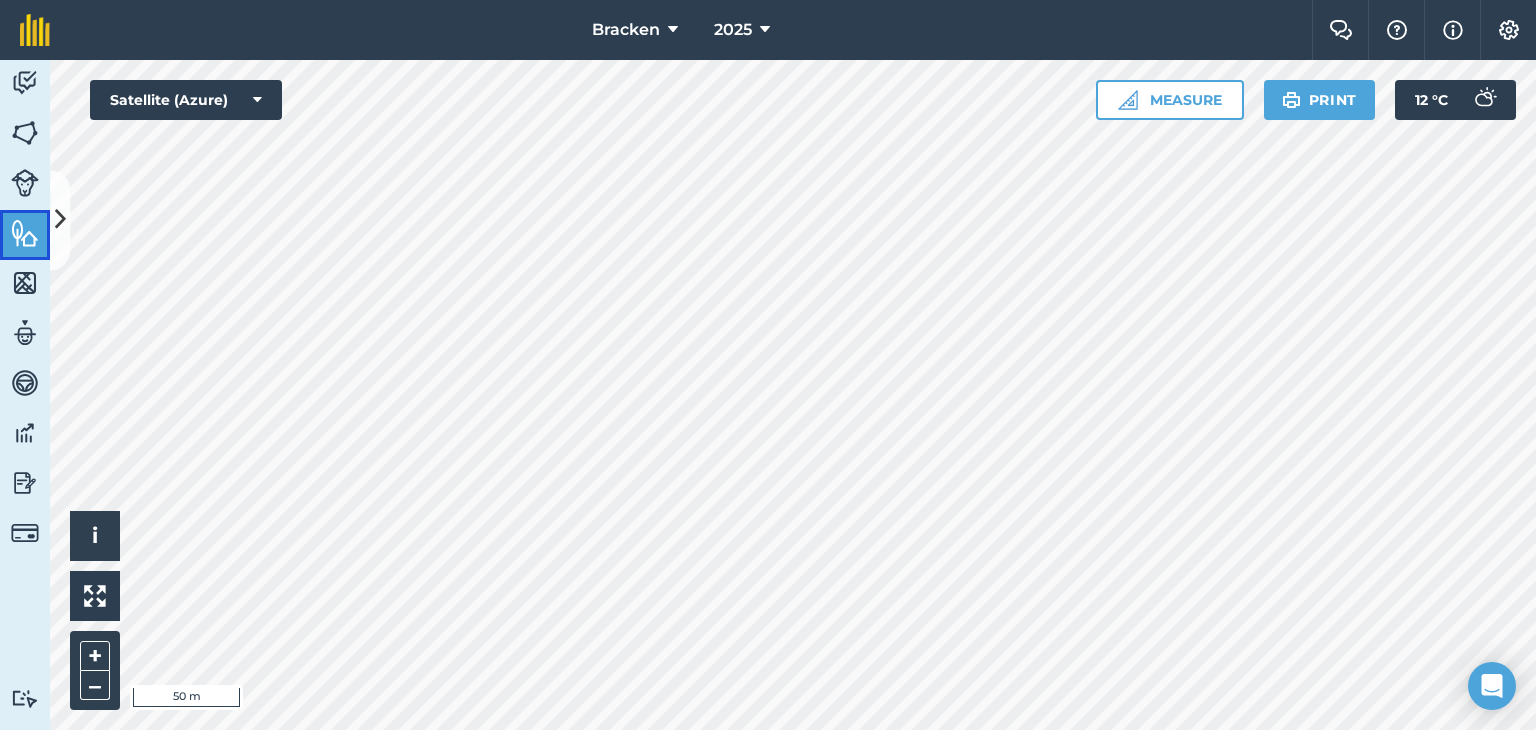 click at bounding box center [25, 233] 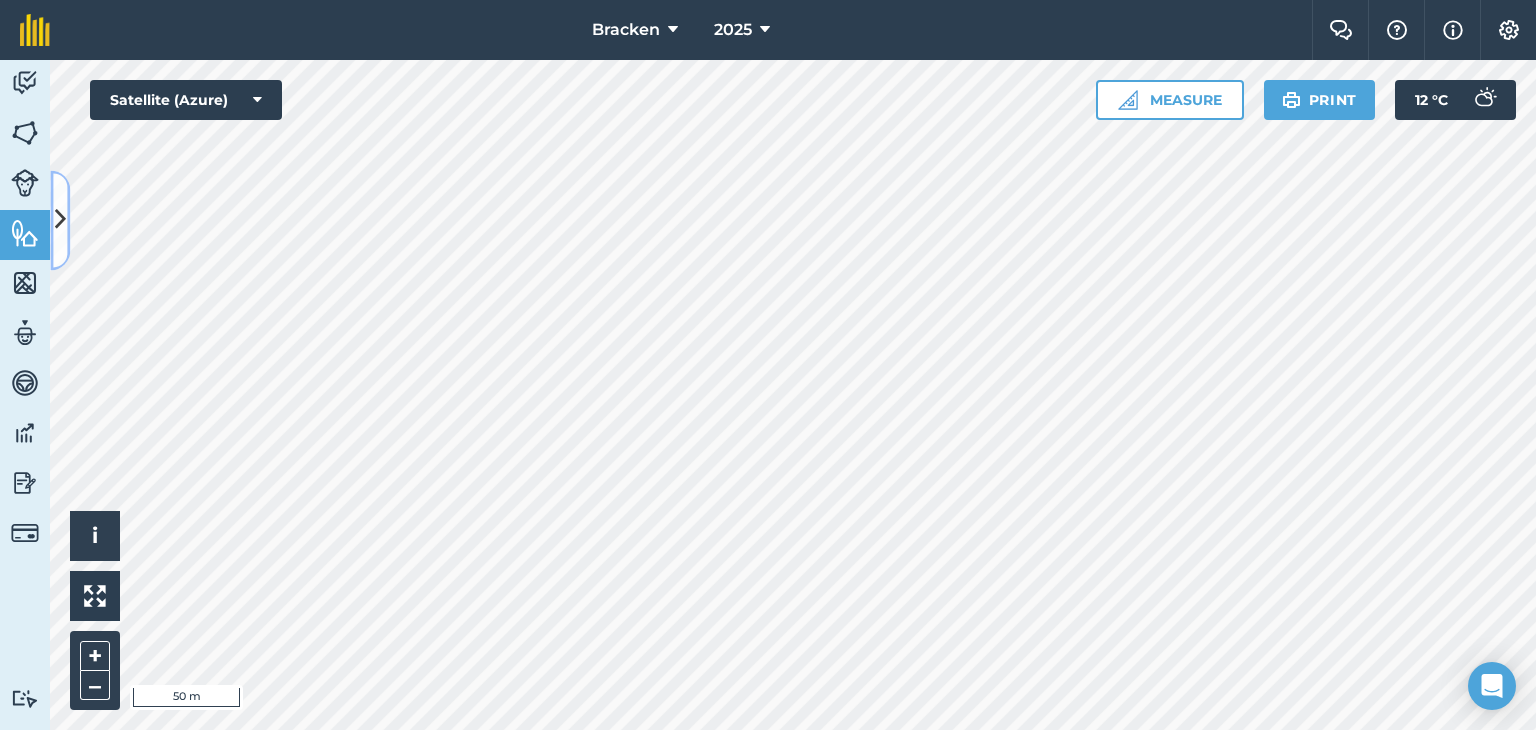 click at bounding box center [60, 220] 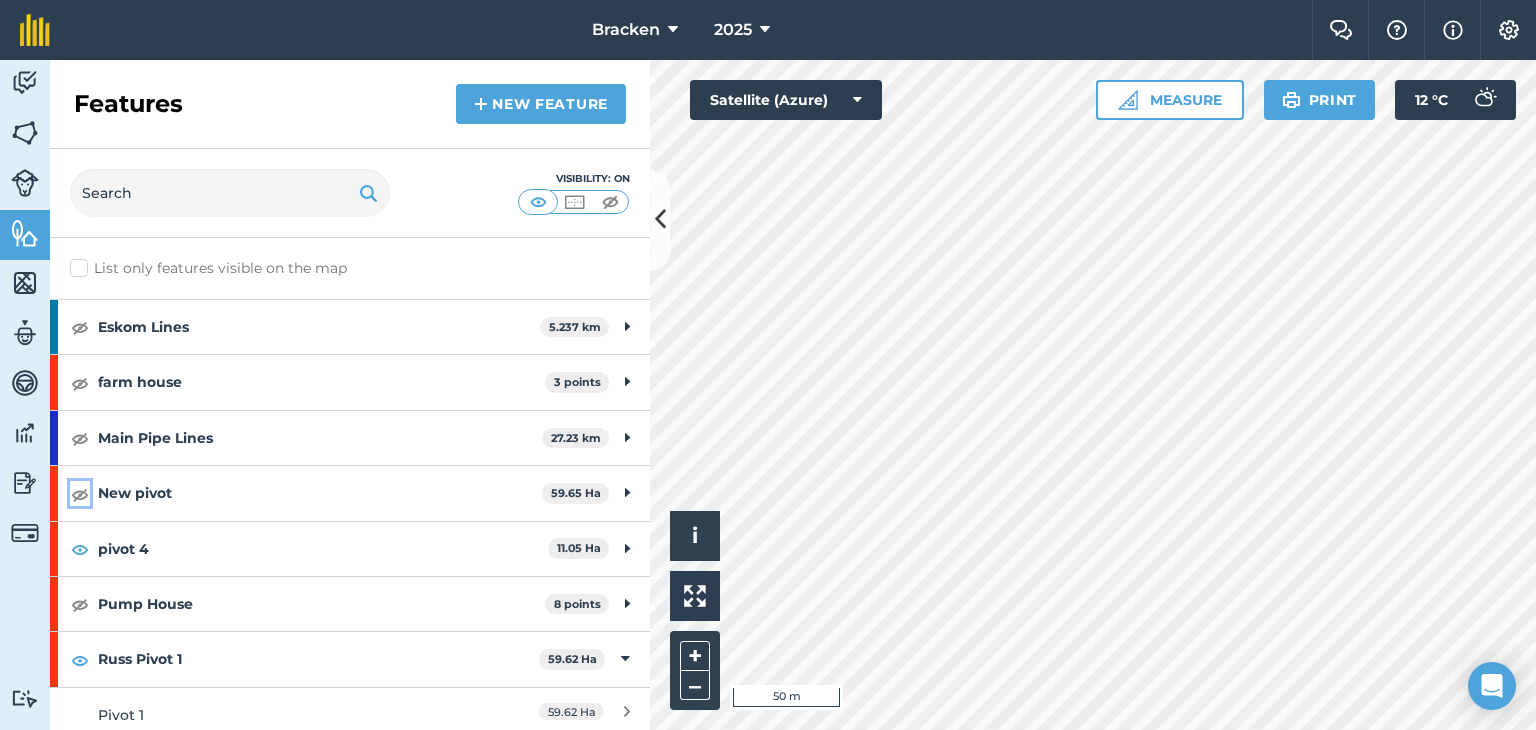 click at bounding box center [80, 494] 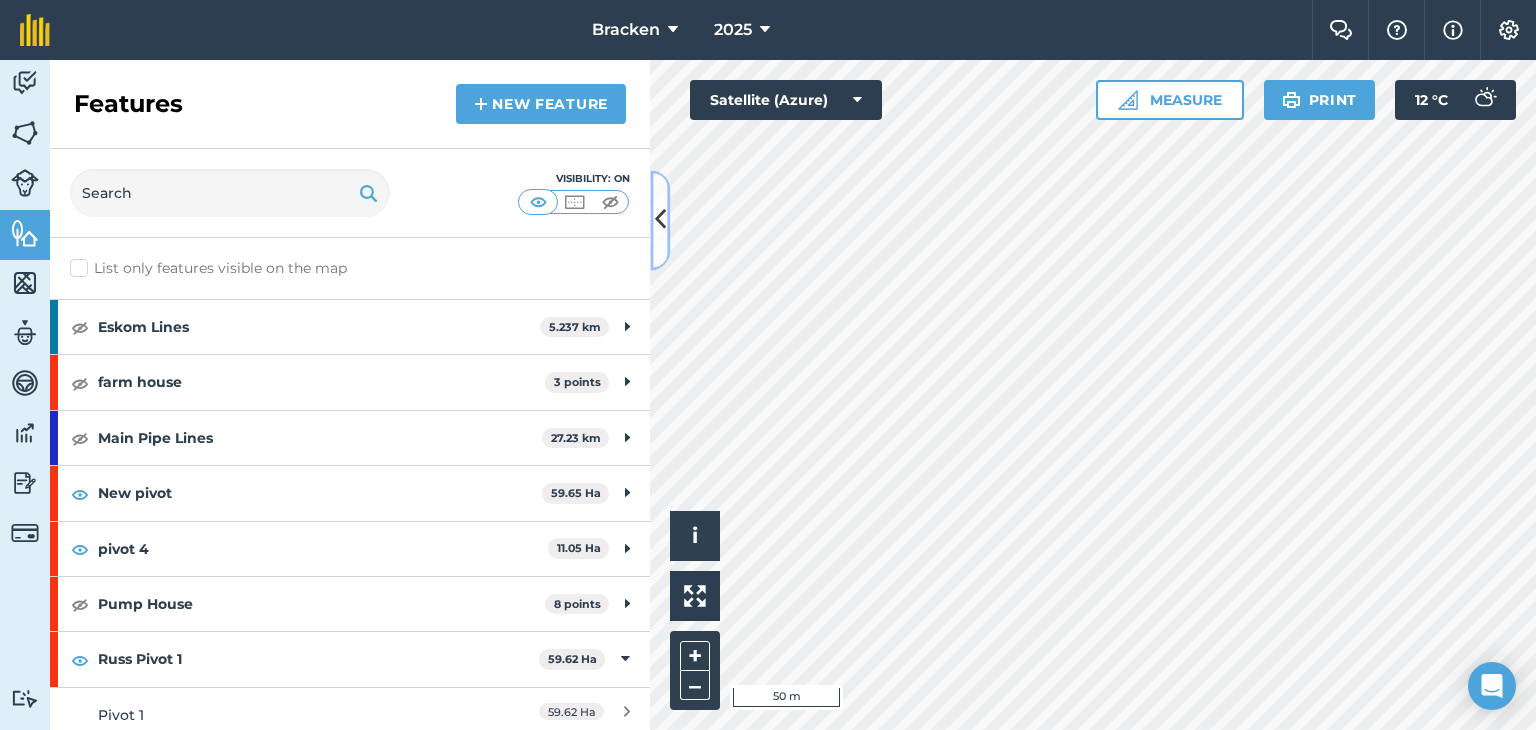 click at bounding box center [660, 220] 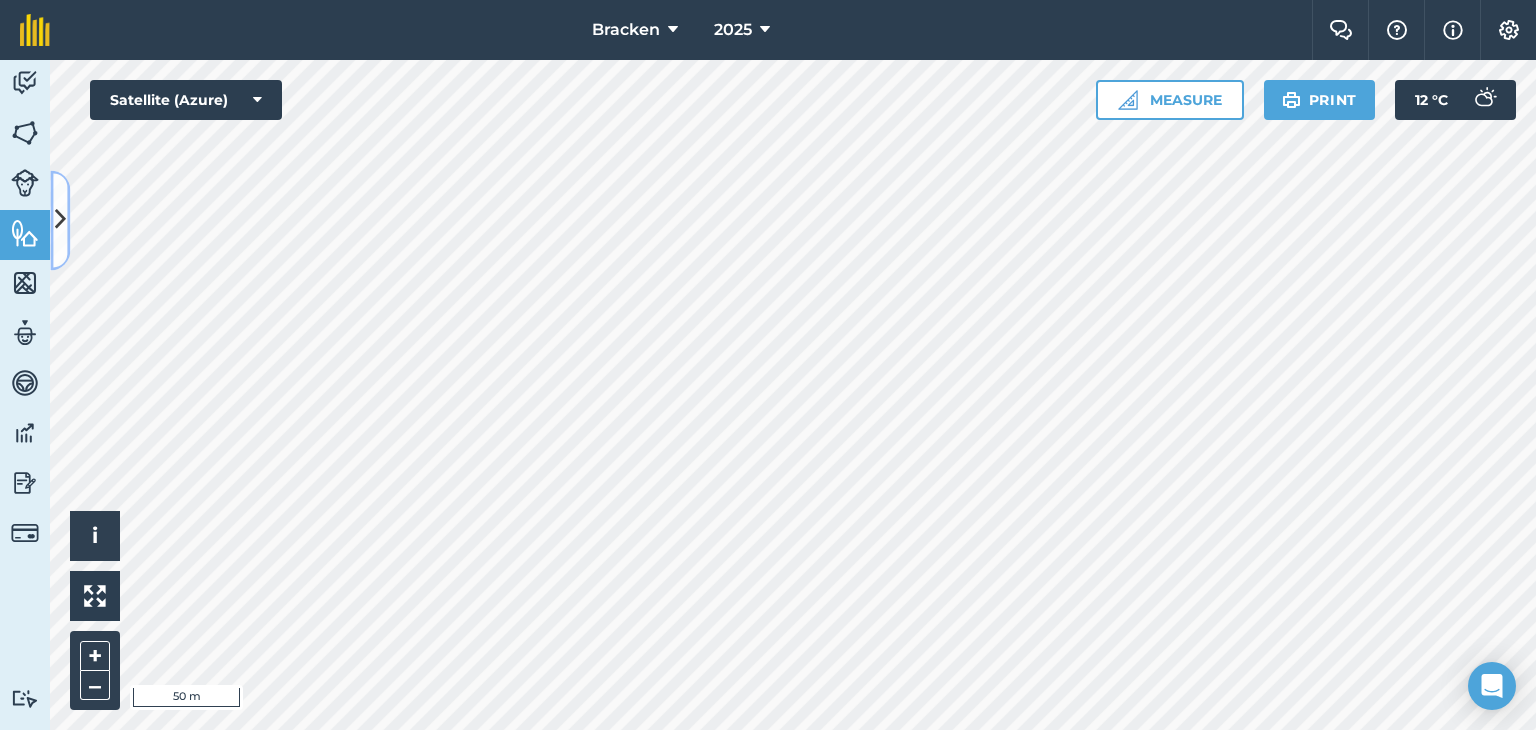click at bounding box center (60, 220) 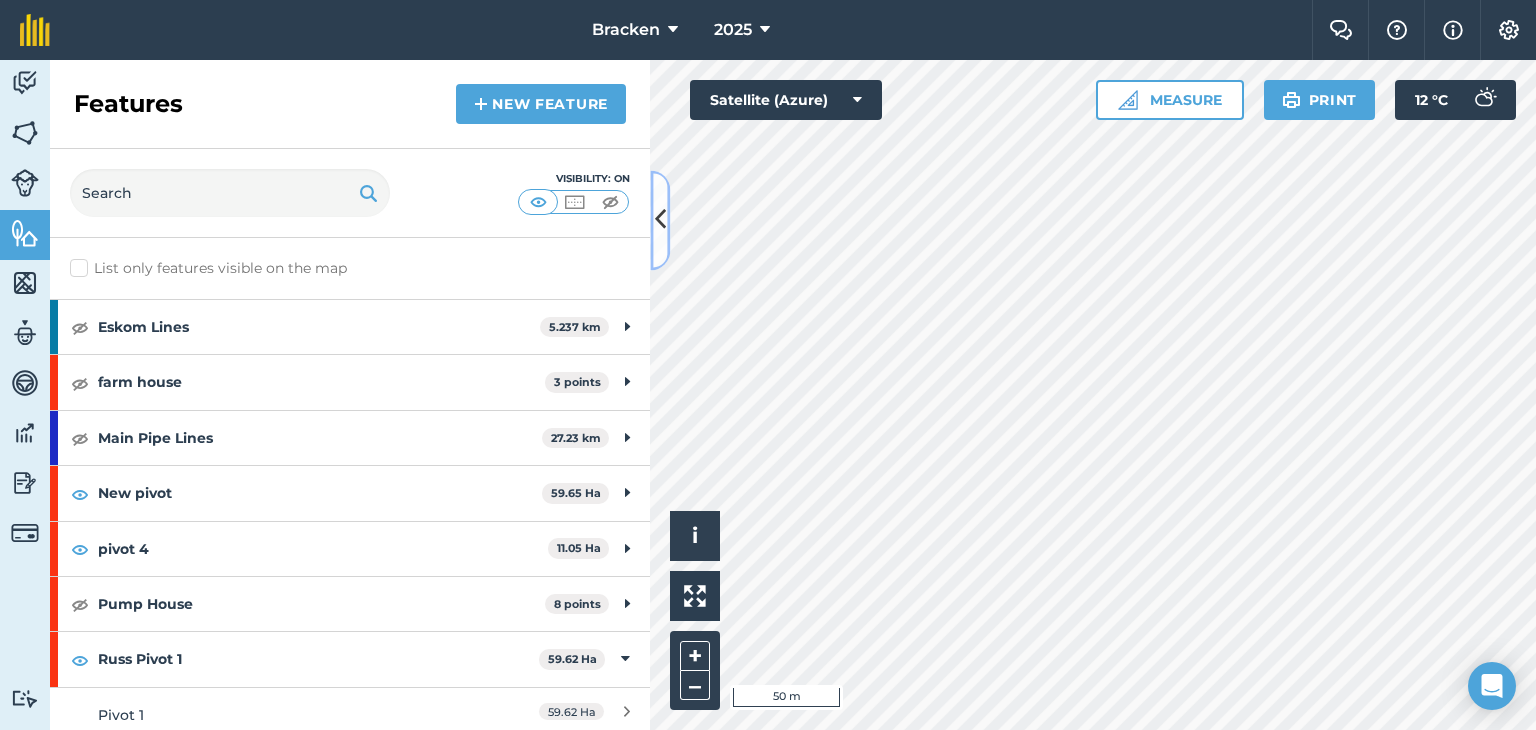 click at bounding box center (660, 220) 